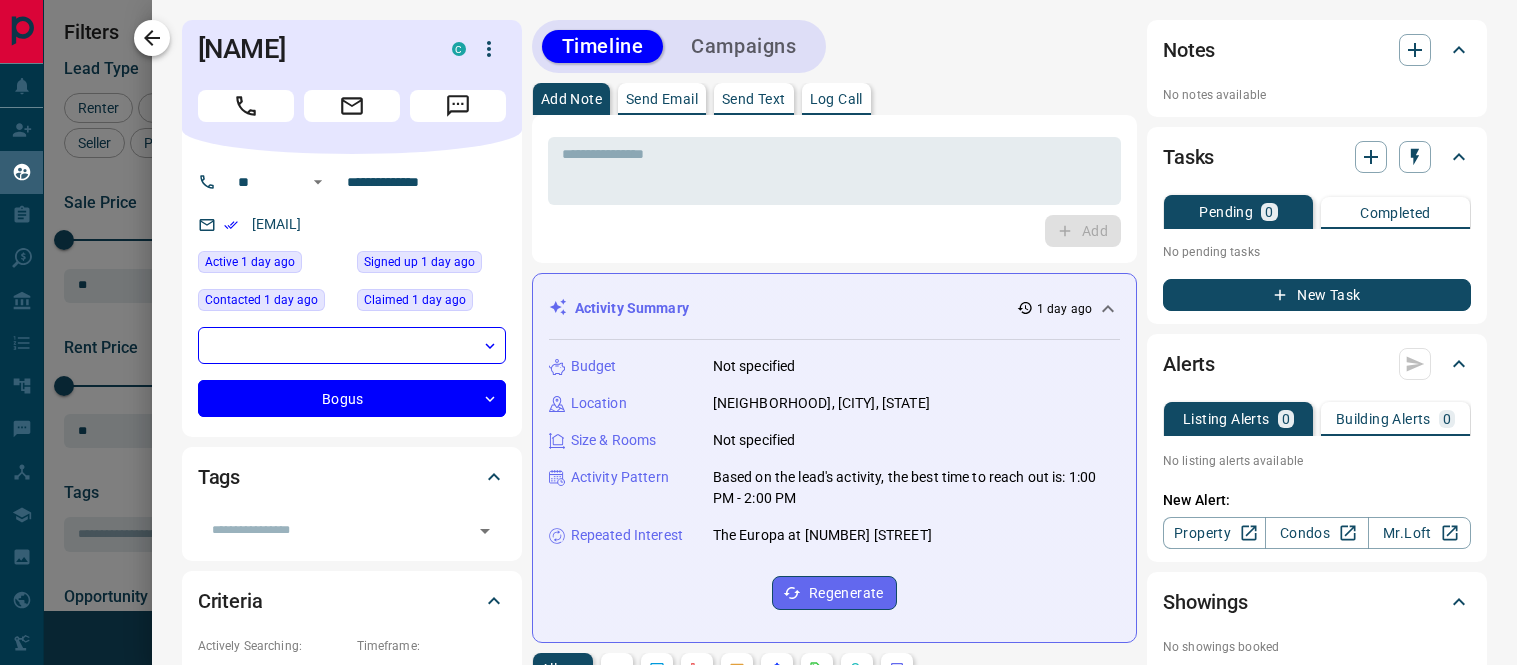 scroll, scrollTop: 0, scrollLeft: 0, axis: both 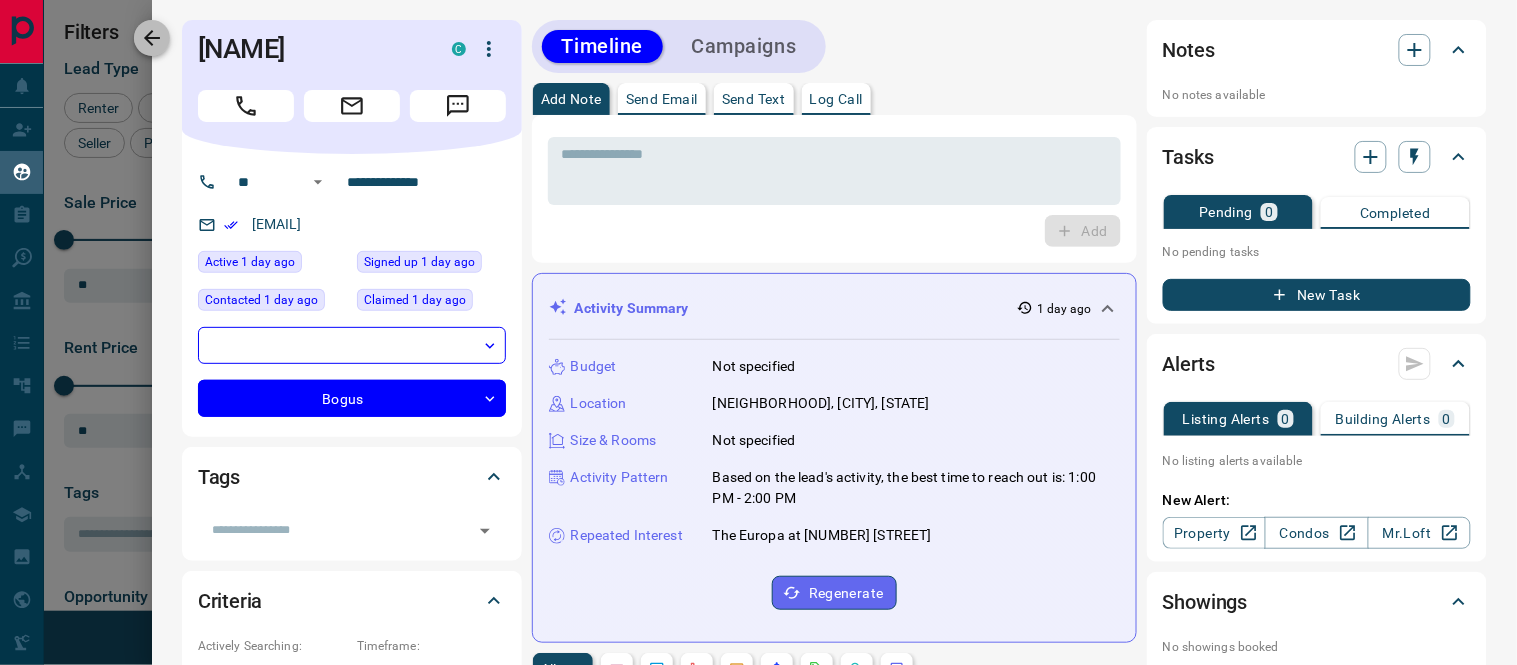 click 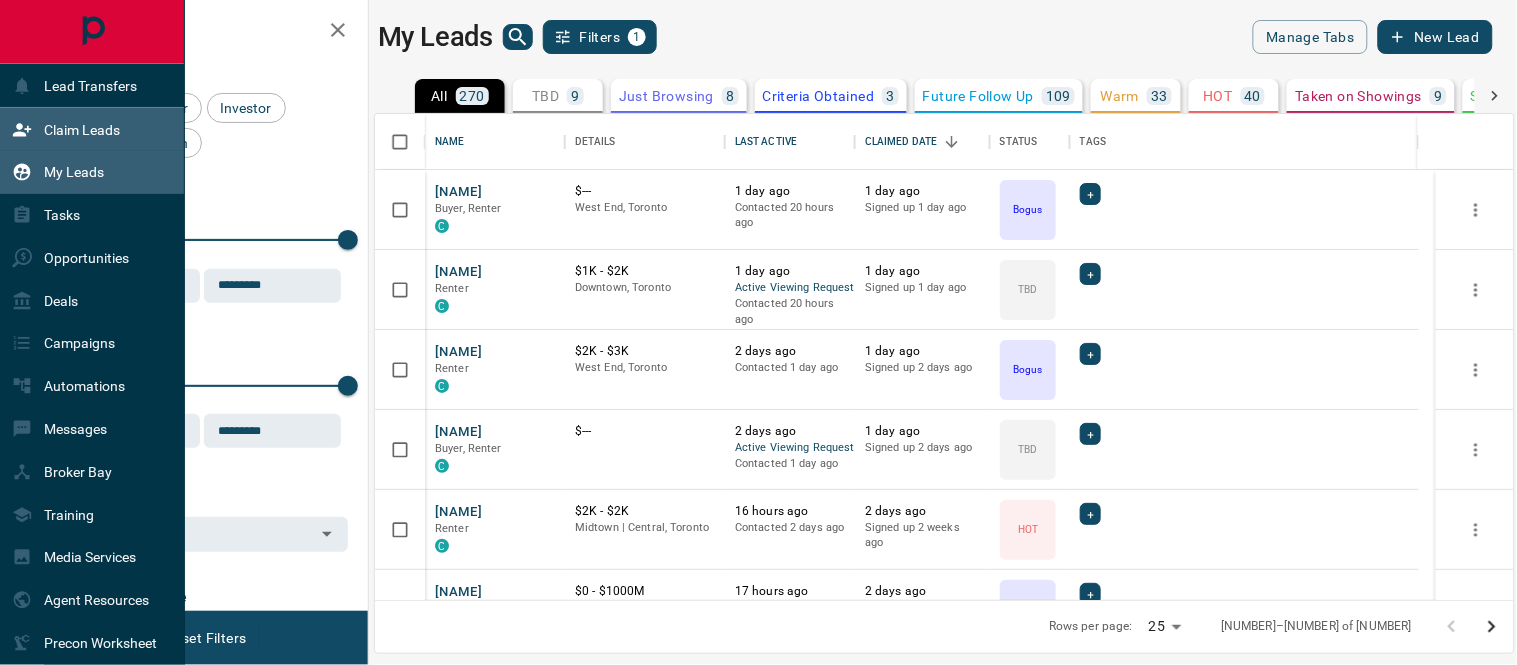 click on "Claim Leads" at bounding box center (82, 130) 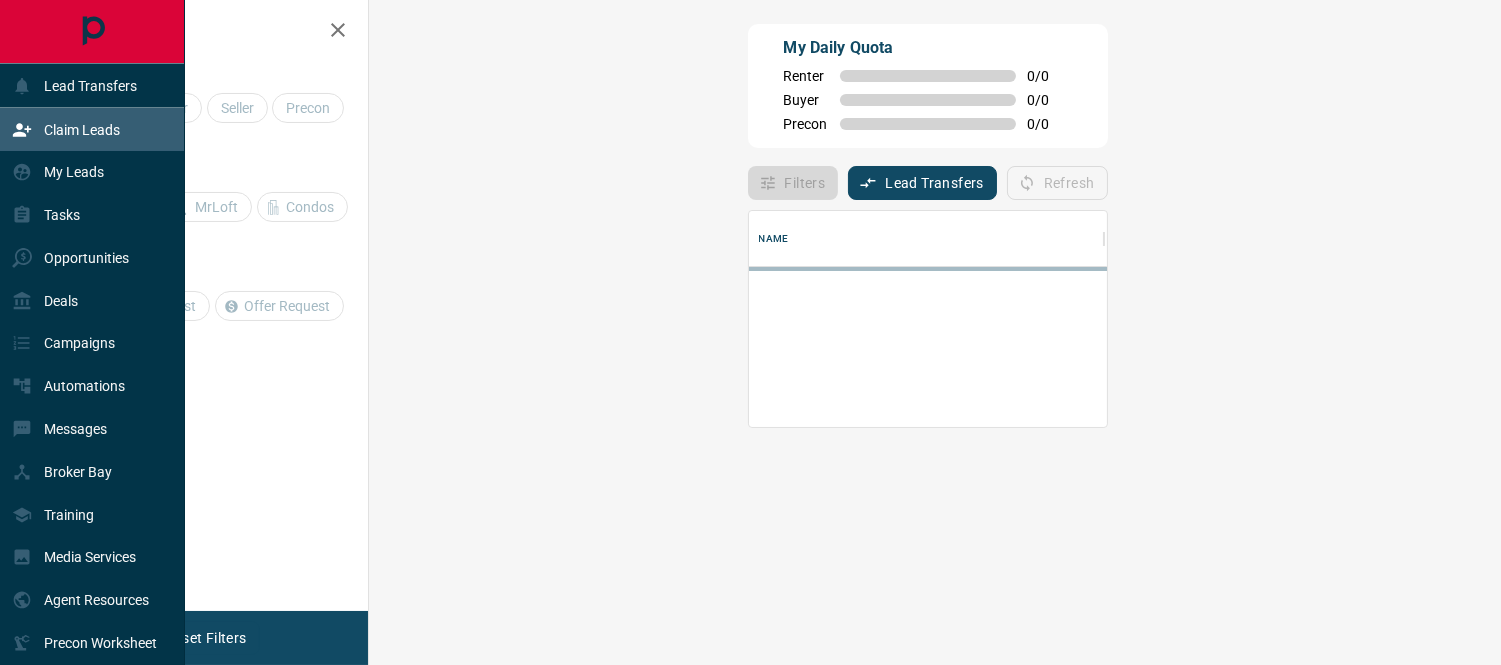 scroll, scrollTop: 0, scrollLeft: 0, axis: both 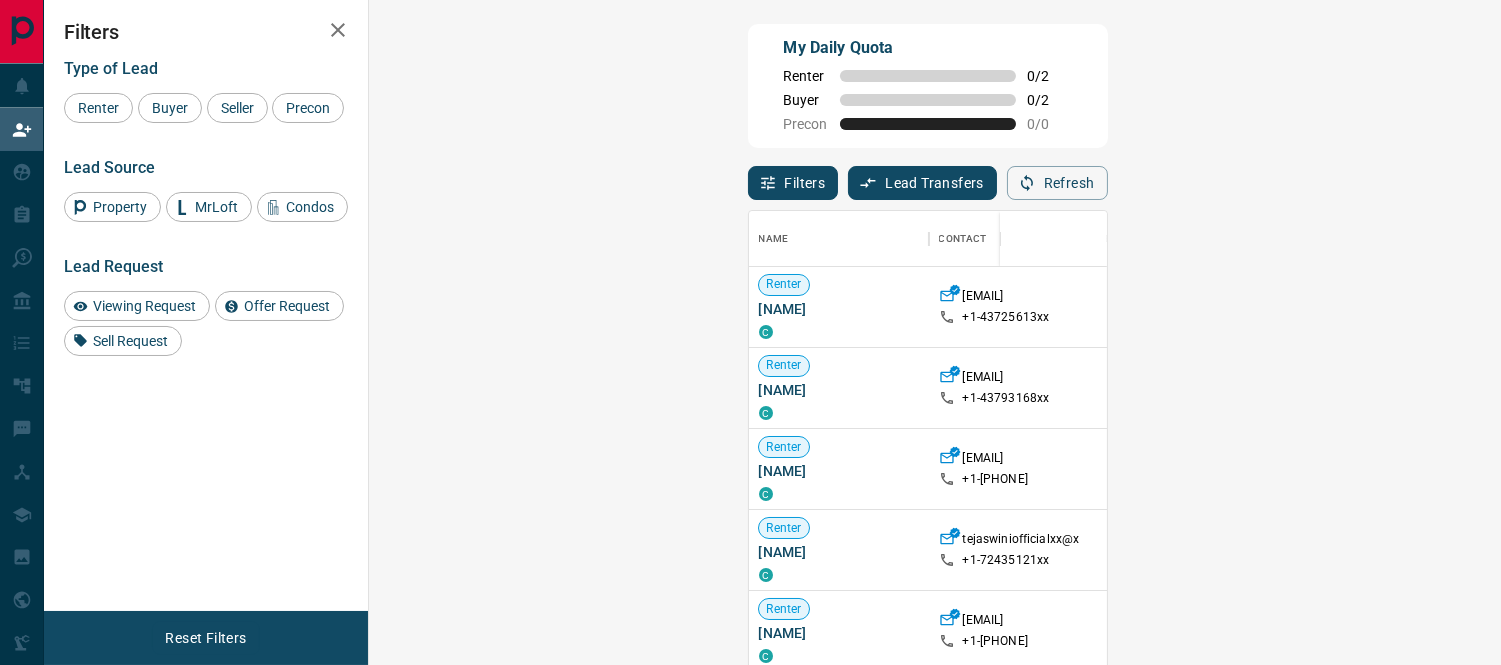 click on "Claim" at bounding box center [1793, 388] 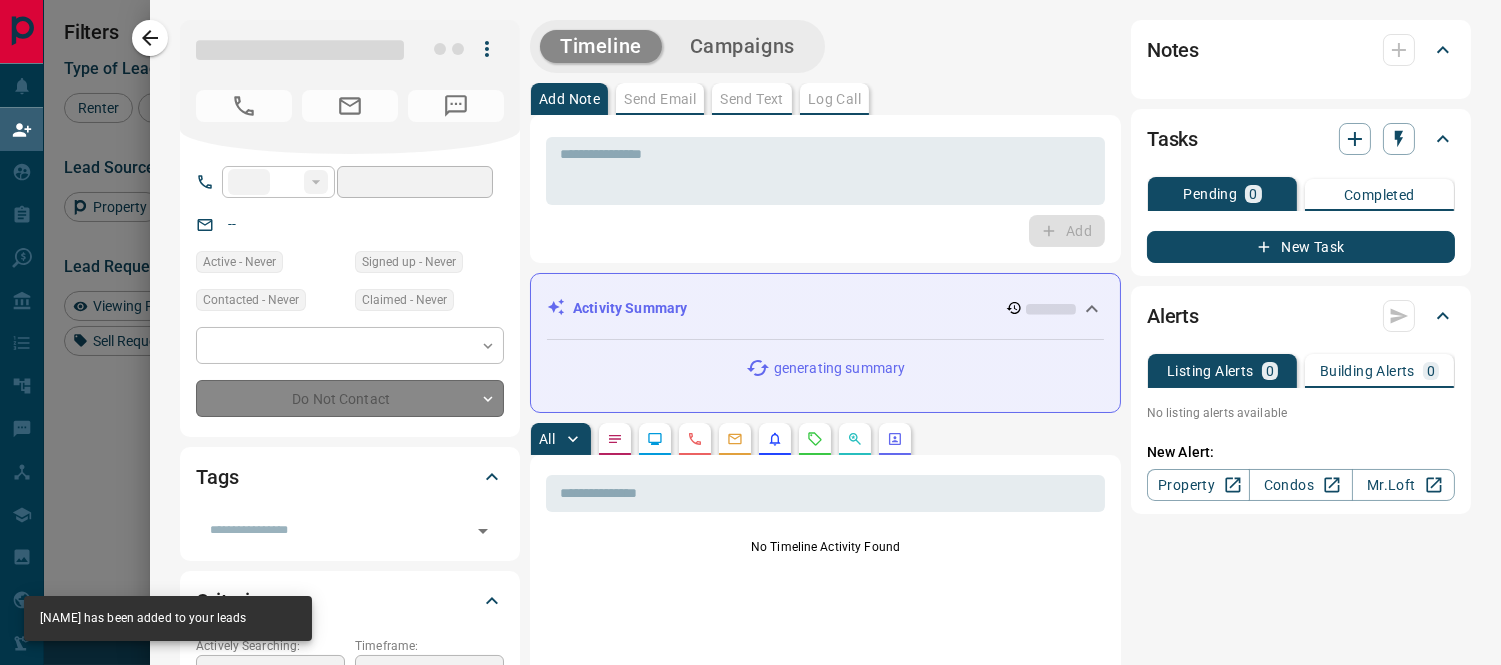 type on "**" 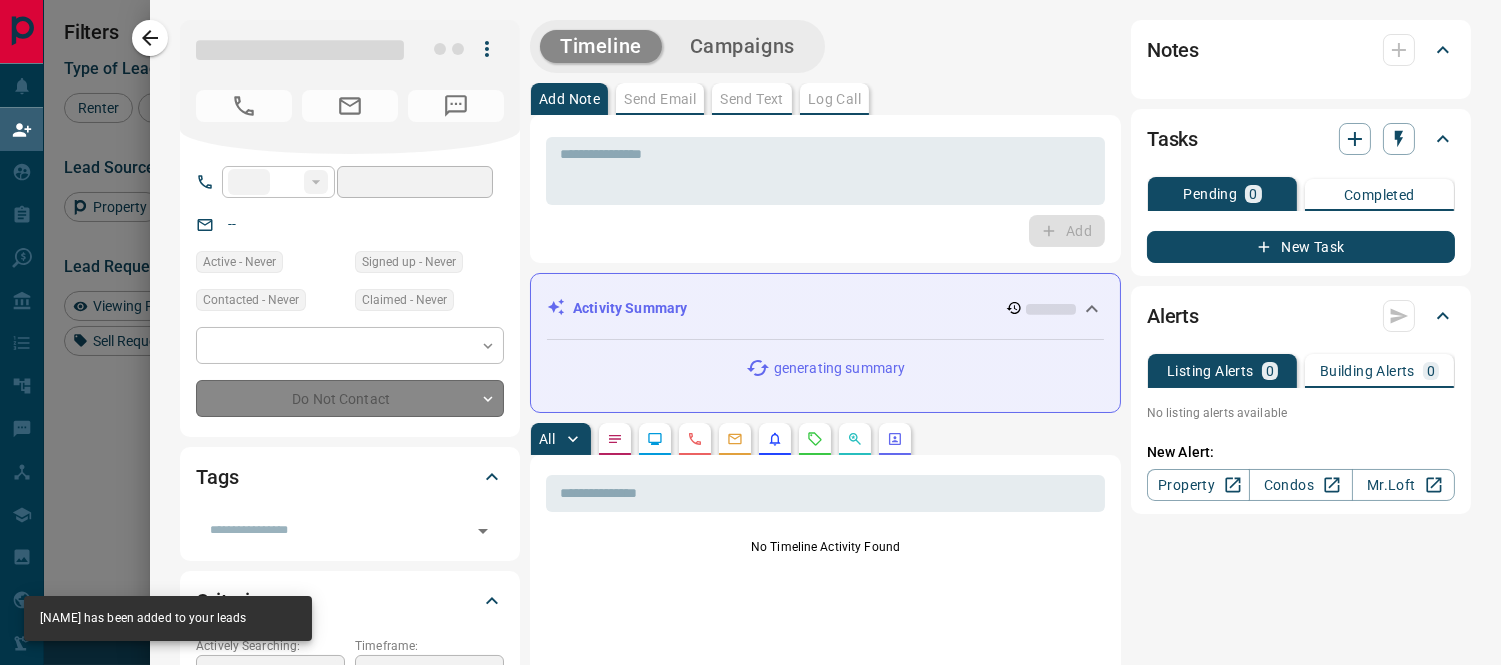 type on "**********" 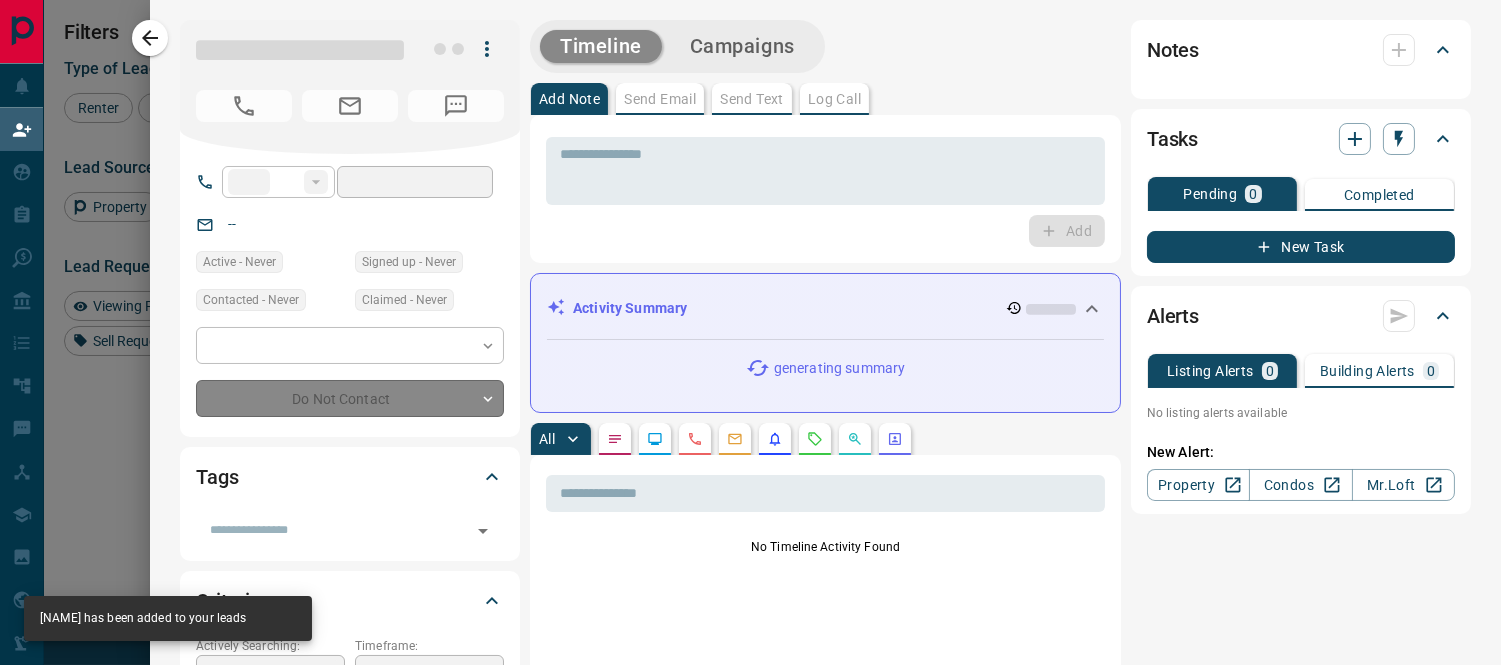type on "**" 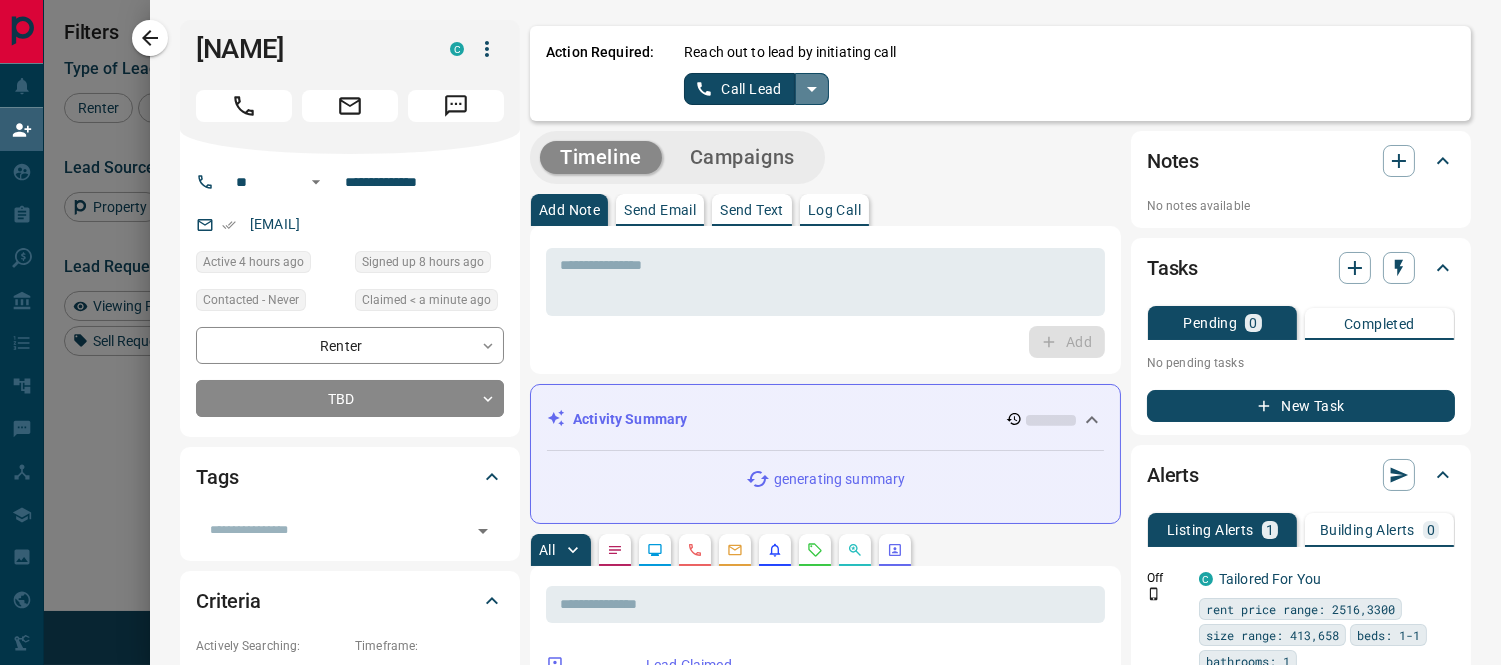 click 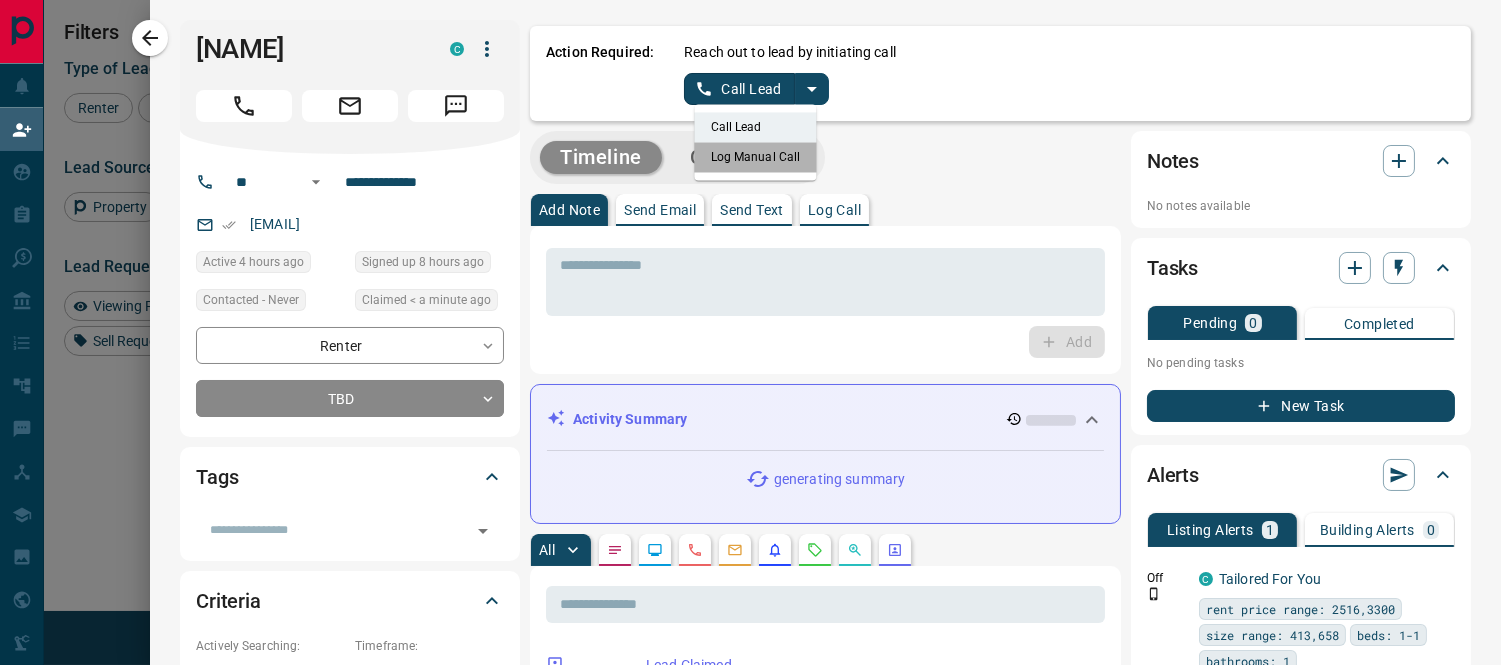 click on "Log Manual Call" at bounding box center (756, 157) 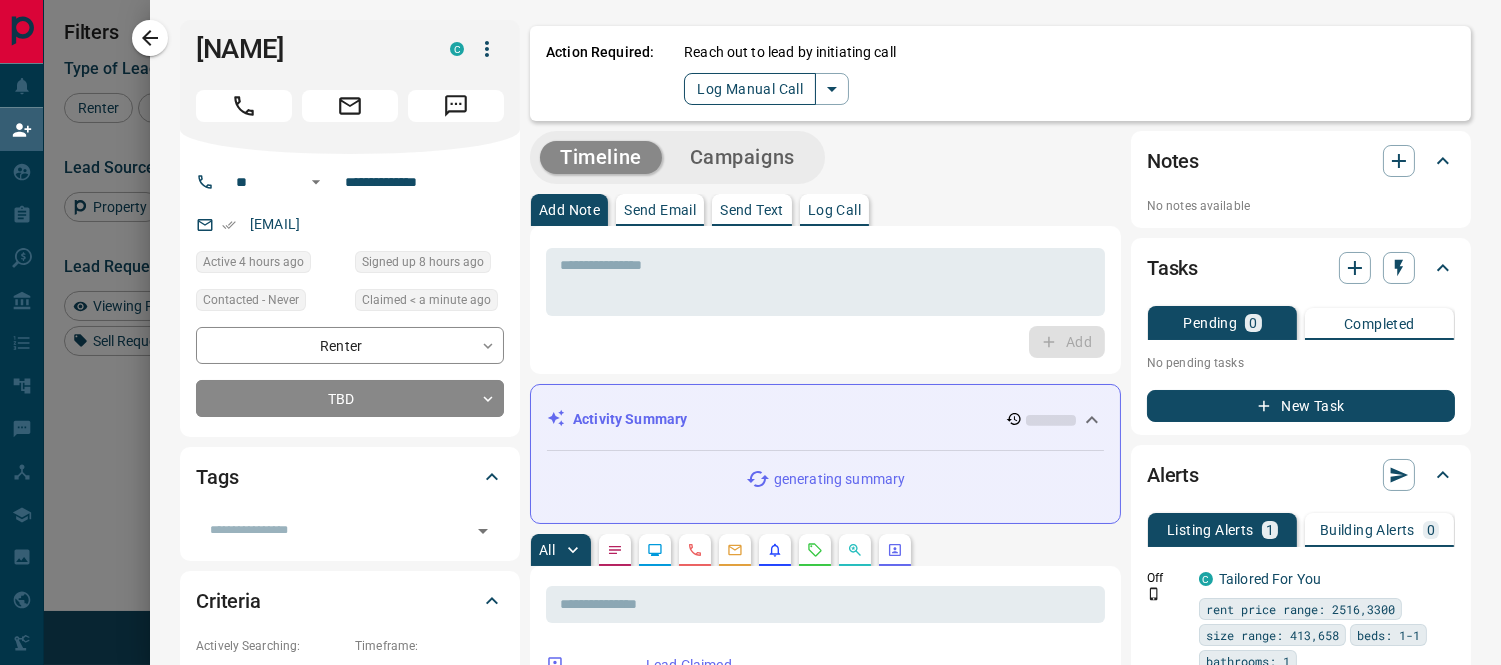 click on "Log Manual Call" at bounding box center (750, 89) 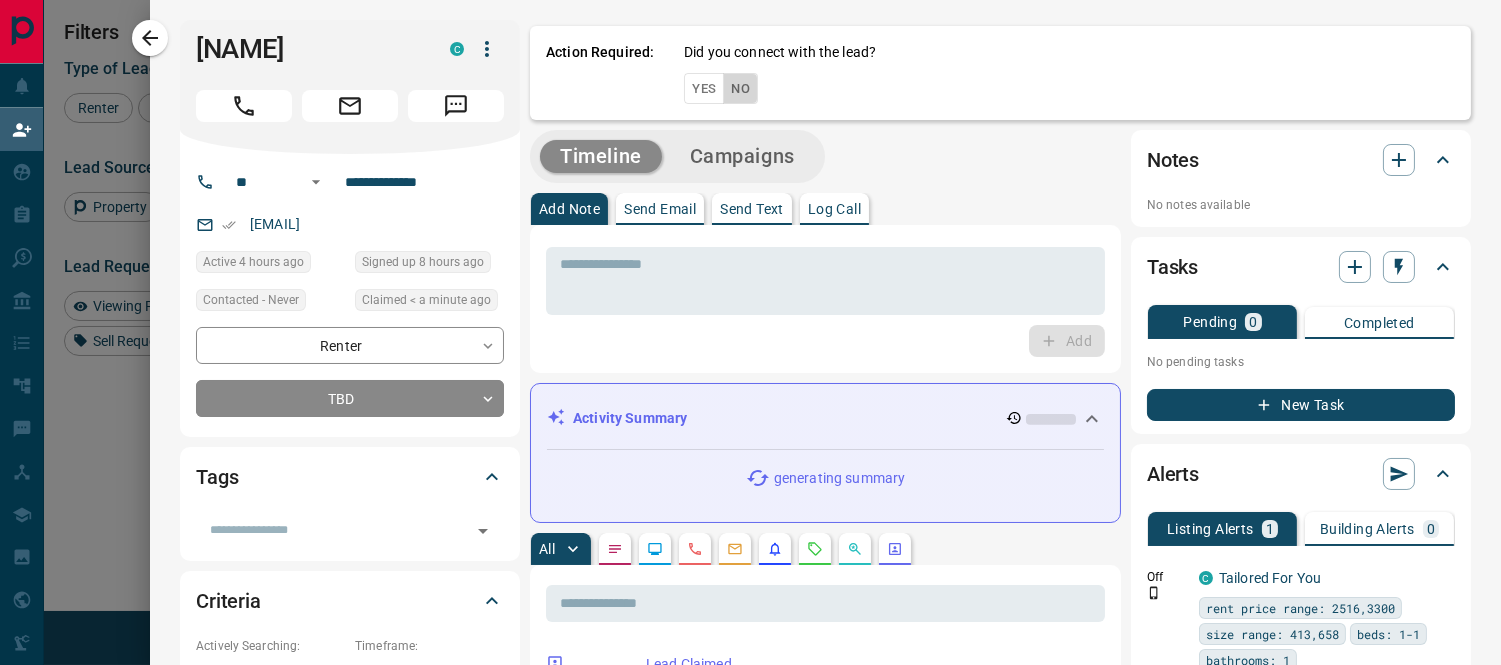click on "No" at bounding box center (740, 88) 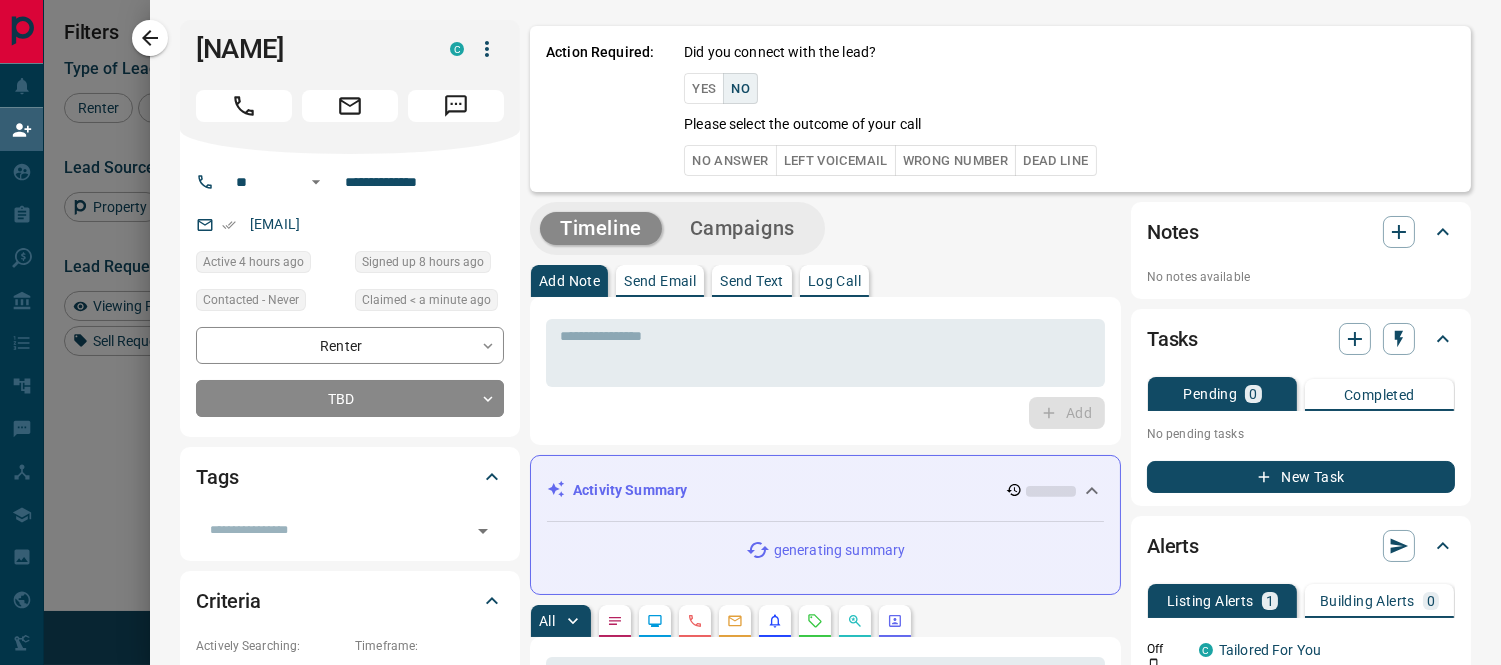 click on "No Answer" at bounding box center [730, 160] 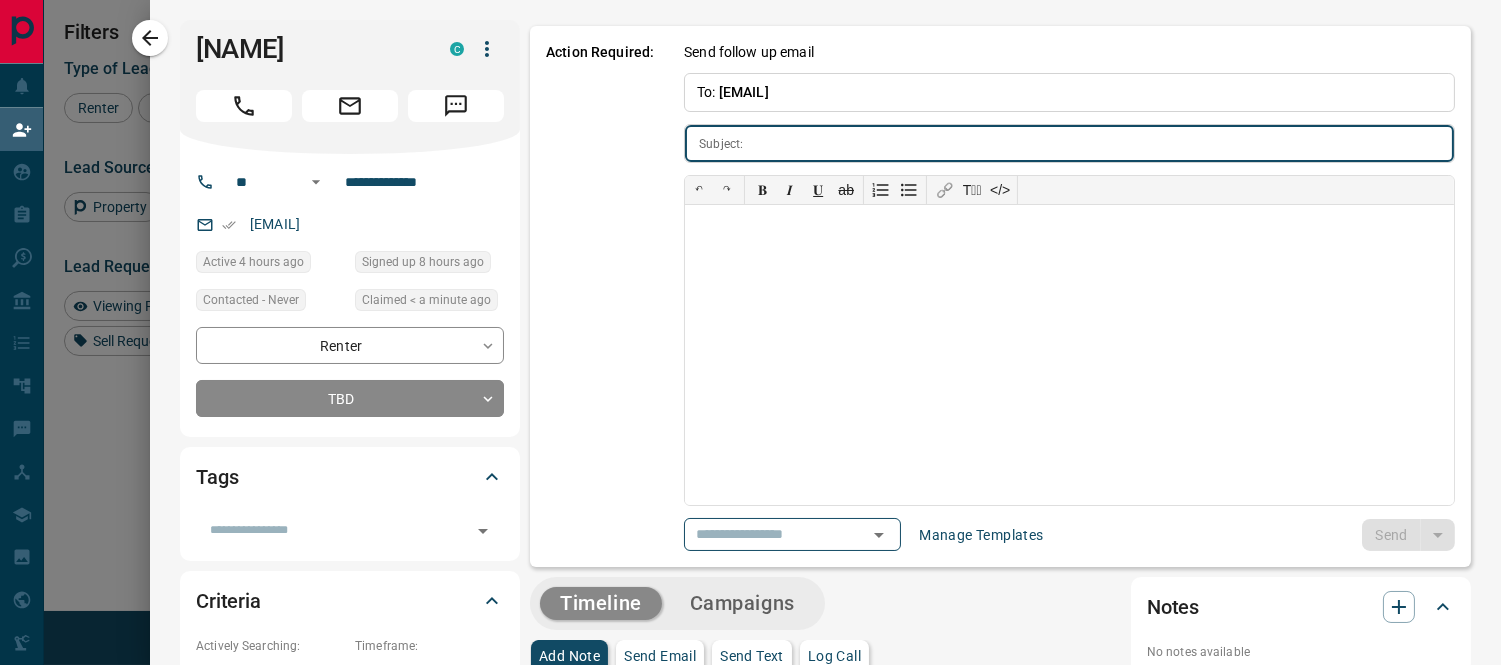type on "**********" 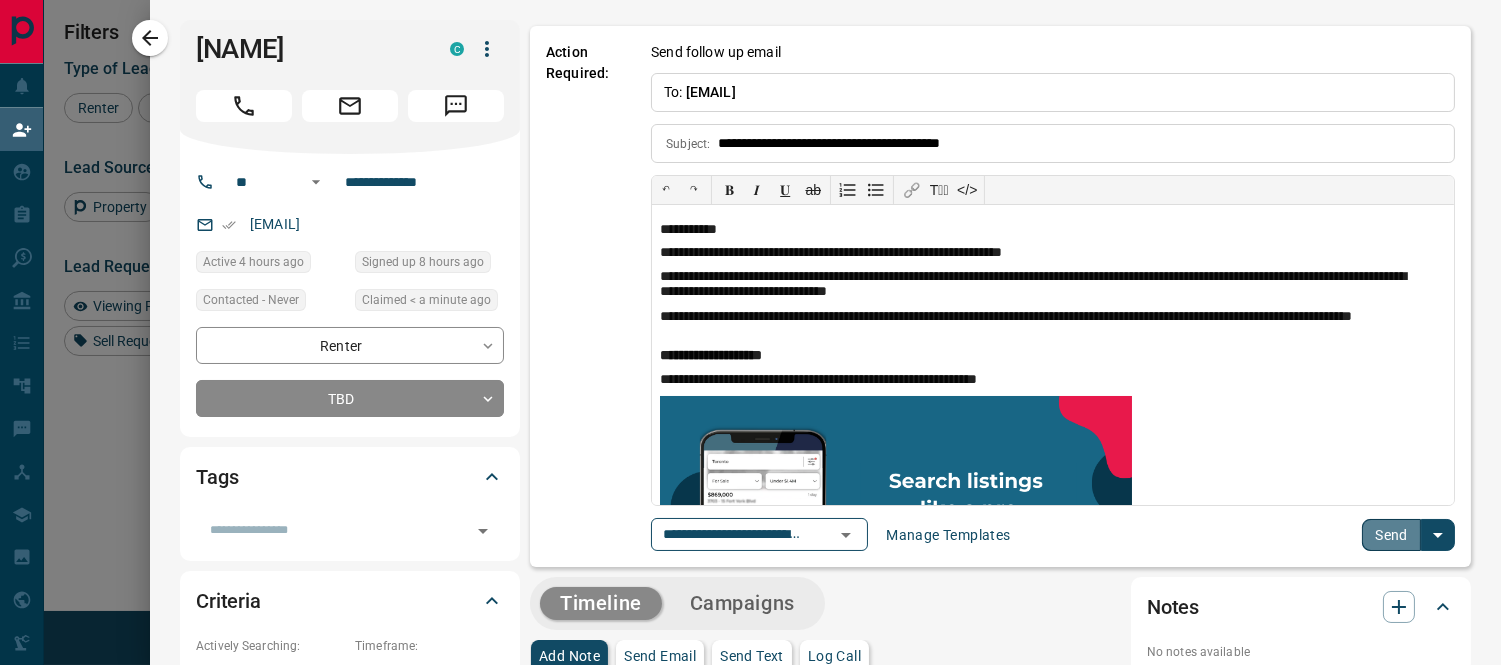 click on "Send" at bounding box center (1391, 535) 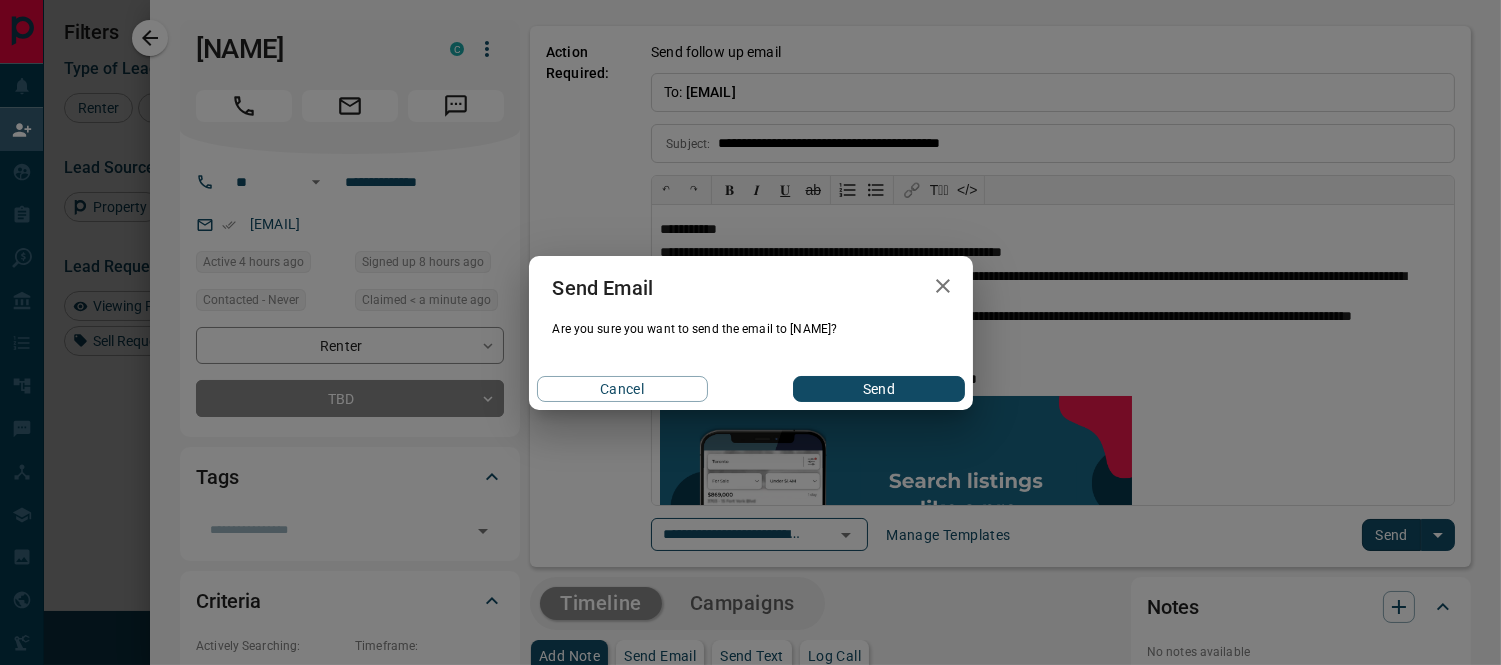 click on "Send" at bounding box center (878, 389) 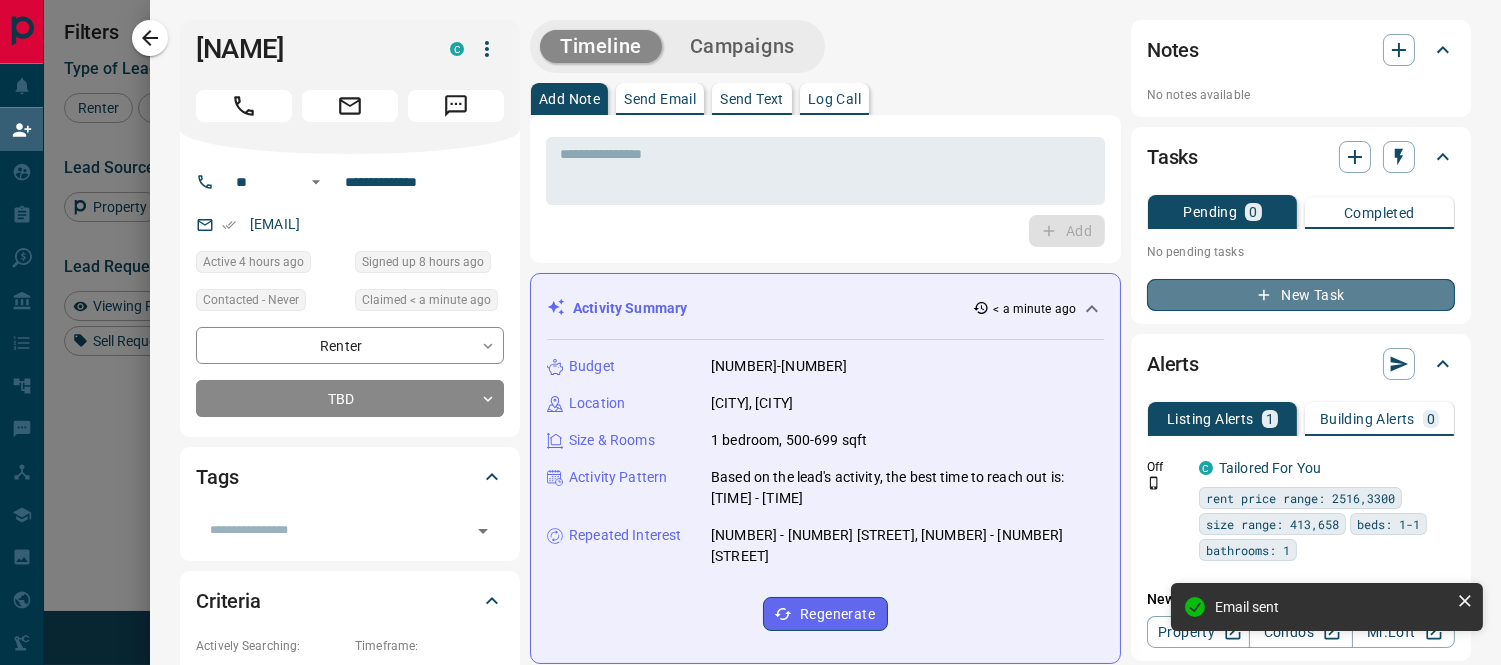 click 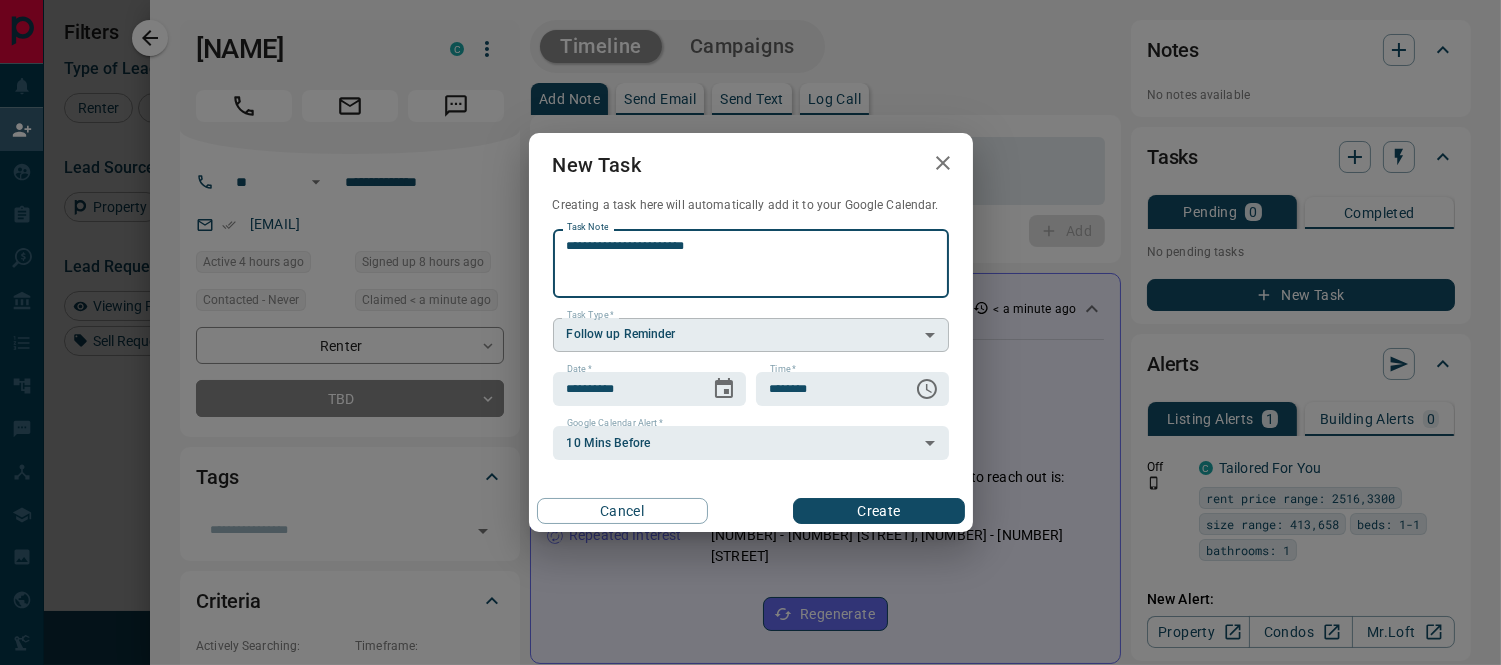 type on "**********" 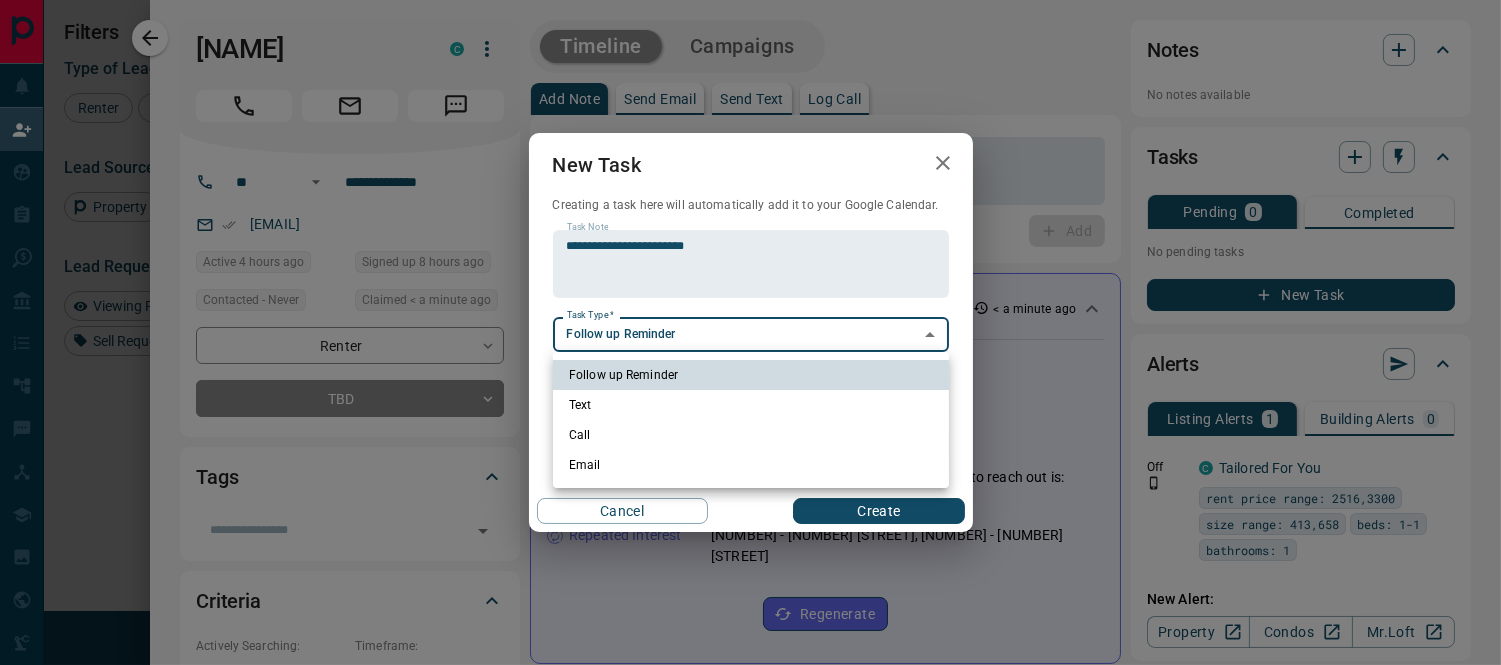 click on "Renter [NAME] C [EMAIL] +[PHONE] $[NUMBER]K - $[NUMBER]K [CITY], [CITY], [CITY], [NEIGHBORHOOD], +[NUMBER] Renter [NAME] C [EMAIL] +[PHONE] $[NUMBER]K - $[NUMBER]K [CITY], [CITY], [CITY] High Interest Renter [NAME] C [EMAIL] +[PHONE] Active $[NUMBER]K - $[NUMBER]K [CITY], [CITY], [CITY], [CITY] Viewing Request   ( [NUMBER] ) Requested a Viewing Renter [NAME] C [EMAIL] +[PHONE] $[NUMBER]K - $[NUMBER]K [CITY], [CITY], [CITY] | [NEIGHBORHOOD] High Interest Renter [NAME] C [EMAIL] +[PHONE] $[NUMBER]K - $[NUMBER]K [CITY], [CITY] Renter [NAME] C [EMAIL] +[PHONE] $[NUMBER]K - $[NUMBER]K [CITY], [NEIGHBORHOOD] Renter [NAME] C [EMAIL] +[PHONE] $[NUMBER] - $[NUMBER]K [CITY], [CITY], [CITY], [NEIGHBORHOOD], +[NUMBER] High Interest C +[PHONE]" at bounding box center (750, 286) 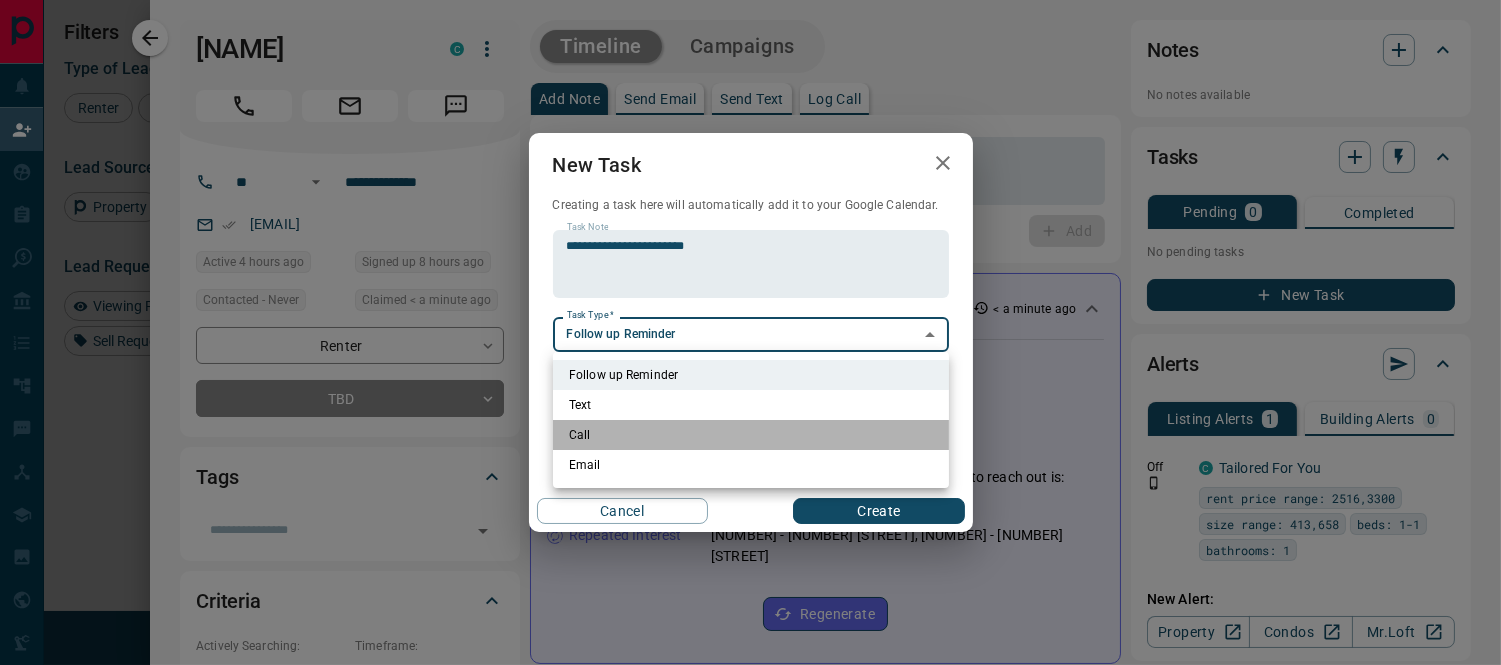 click on "Call" at bounding box center [751, 435] 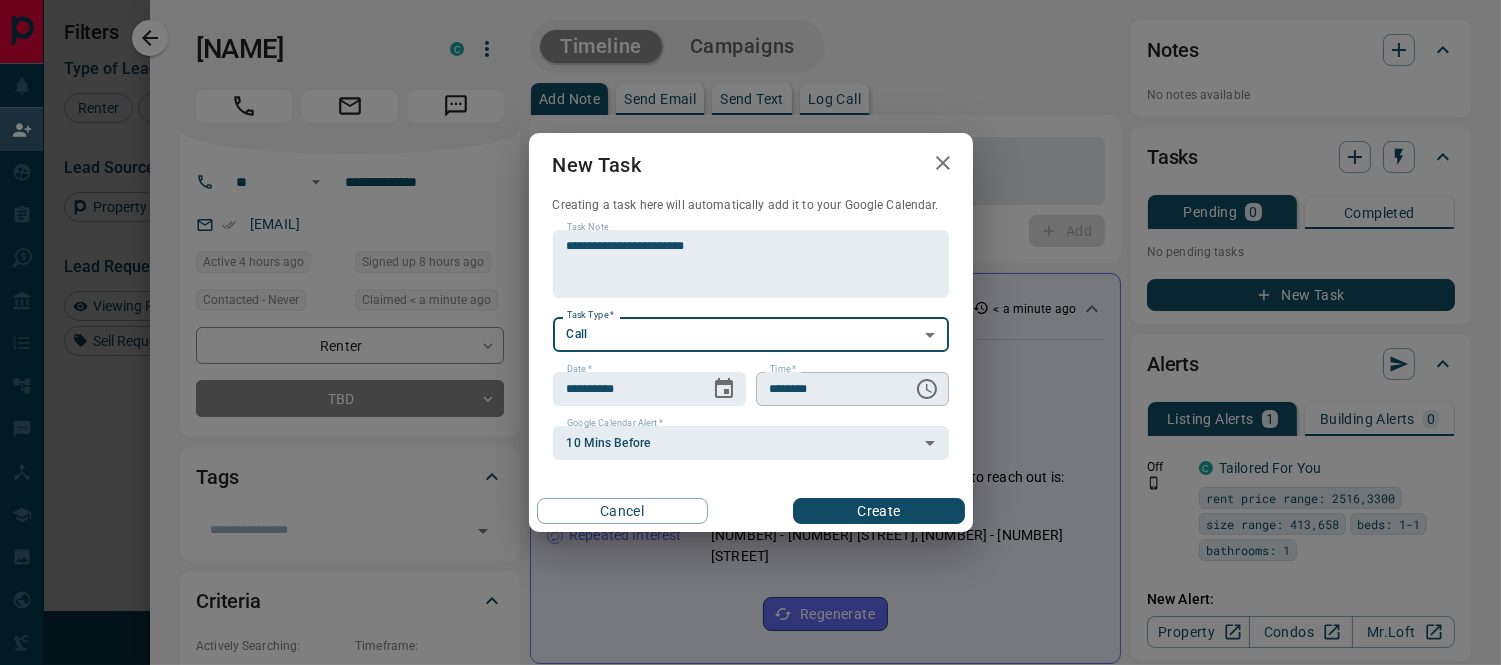 click 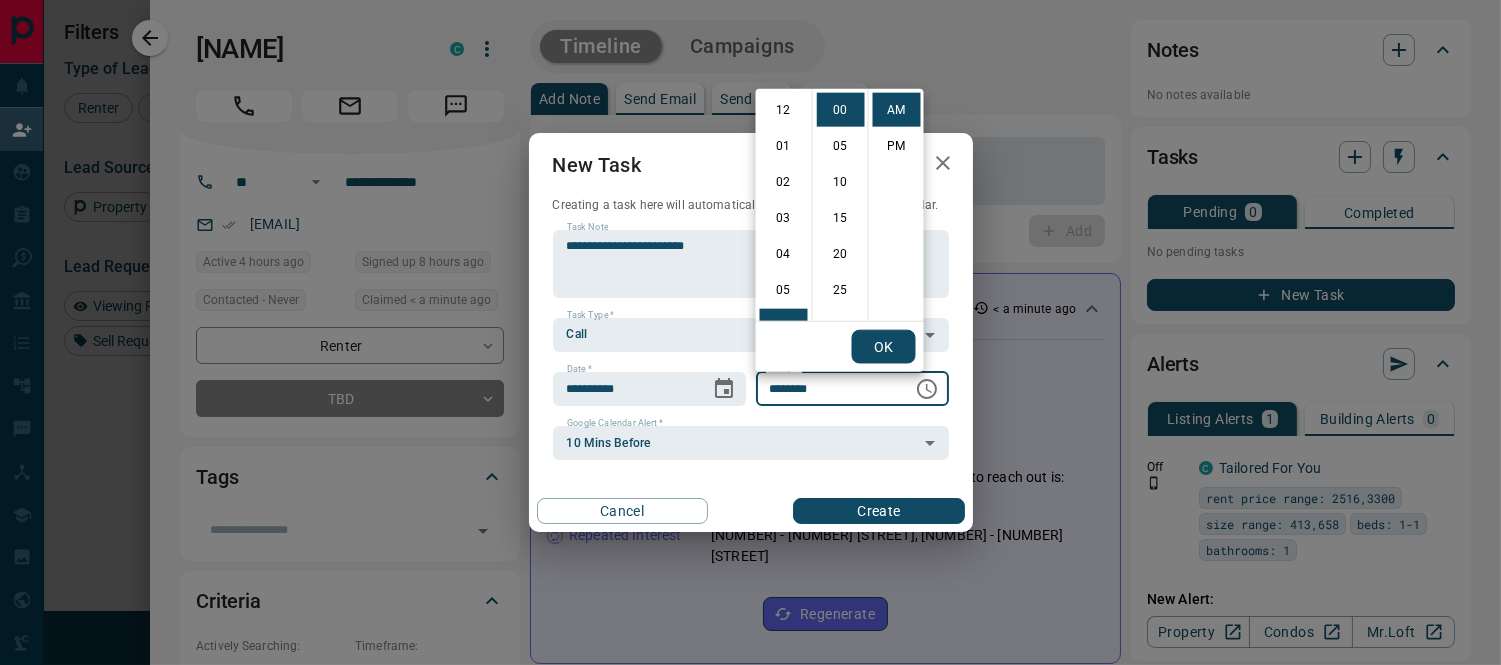 scroll, scrollTop: 215, scrollLeft: 0, axis: vertical 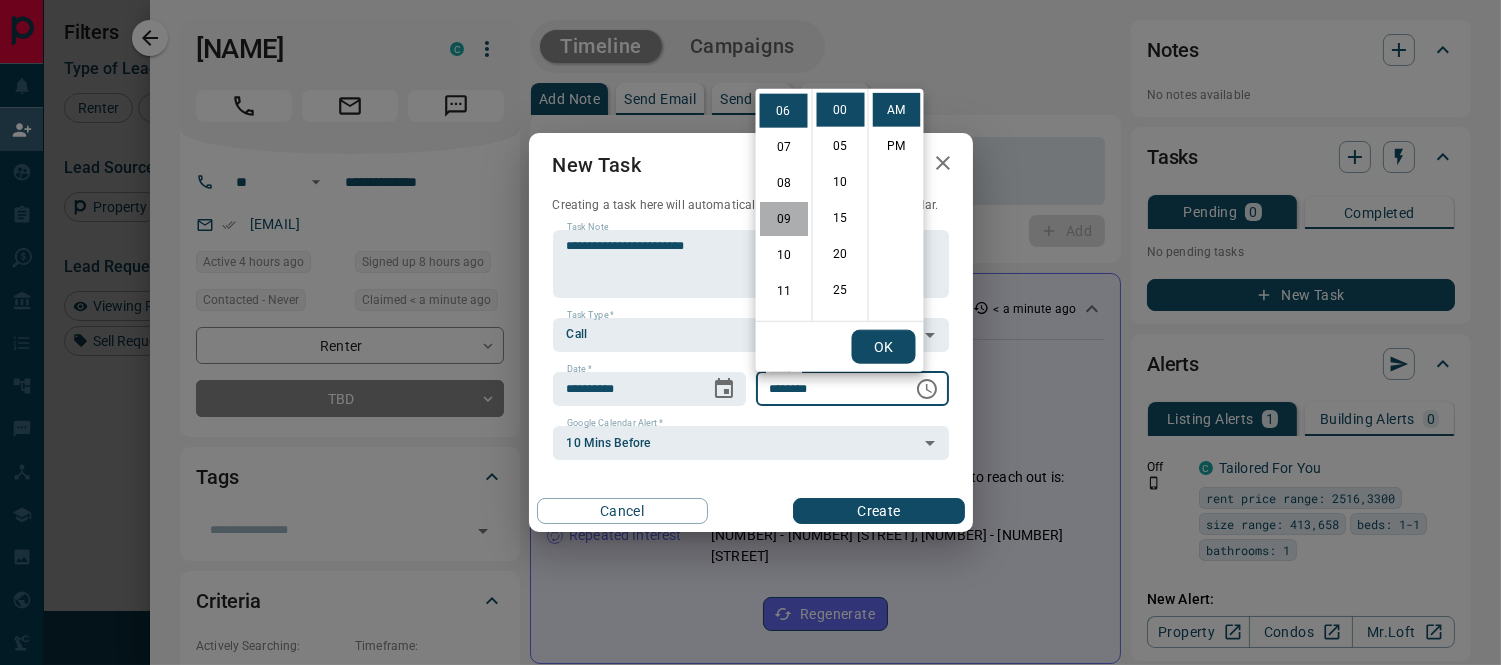 click on "09" at bounding box center [784, 219] 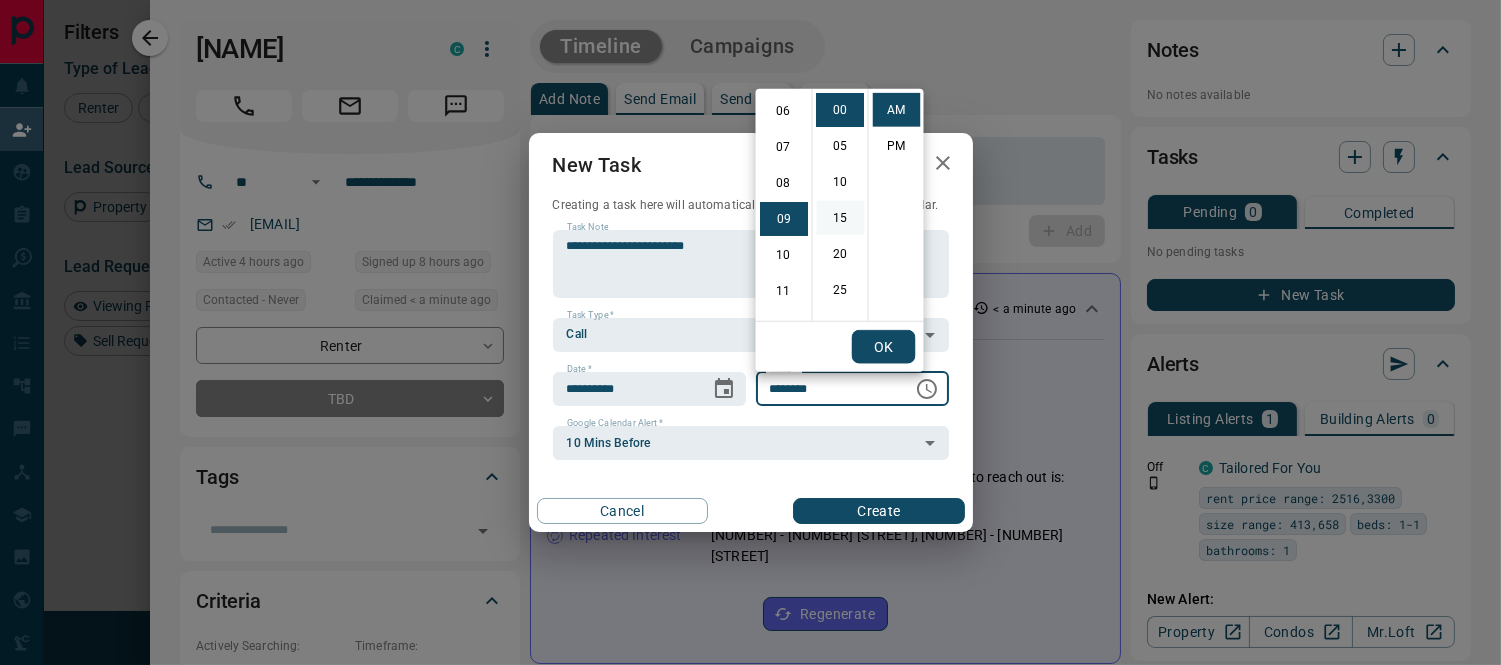 scroll, scrollTop: 324, scrollLeft: 0, axis: vertical 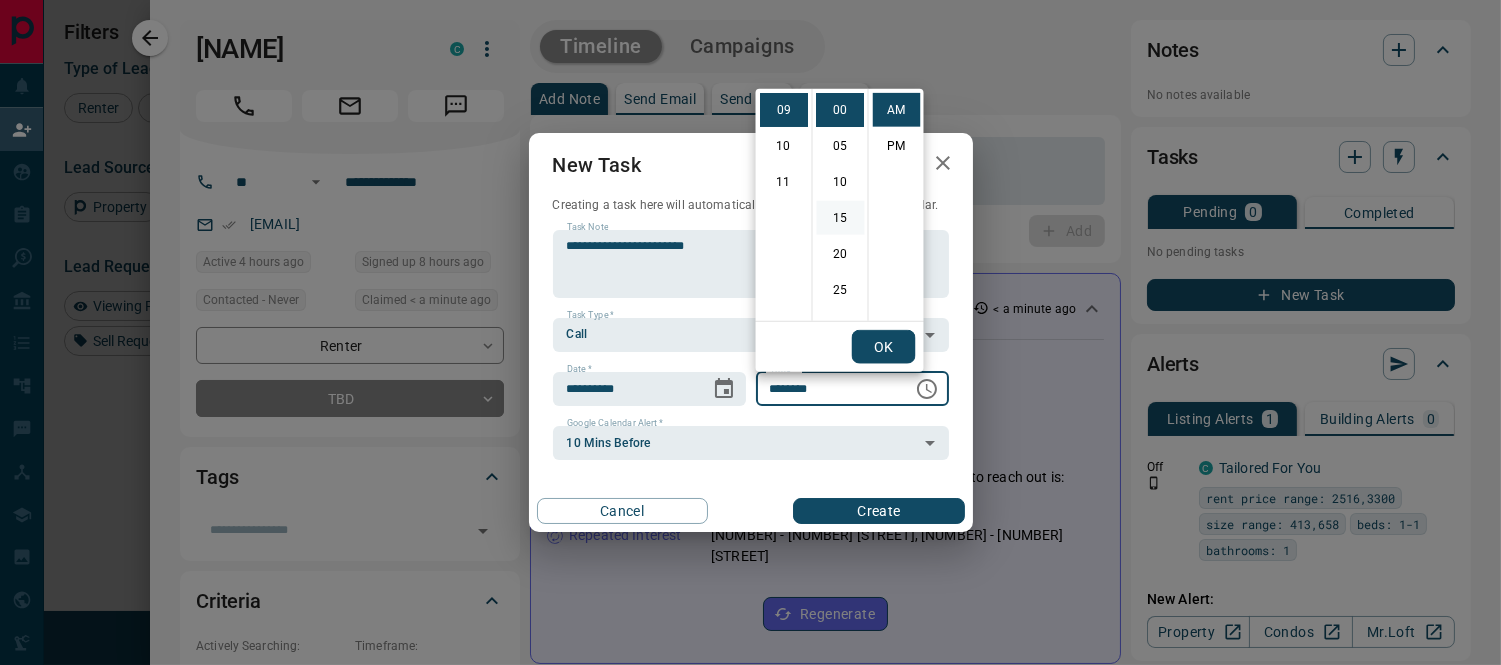 click on "15" at bounding box center [841, 218] 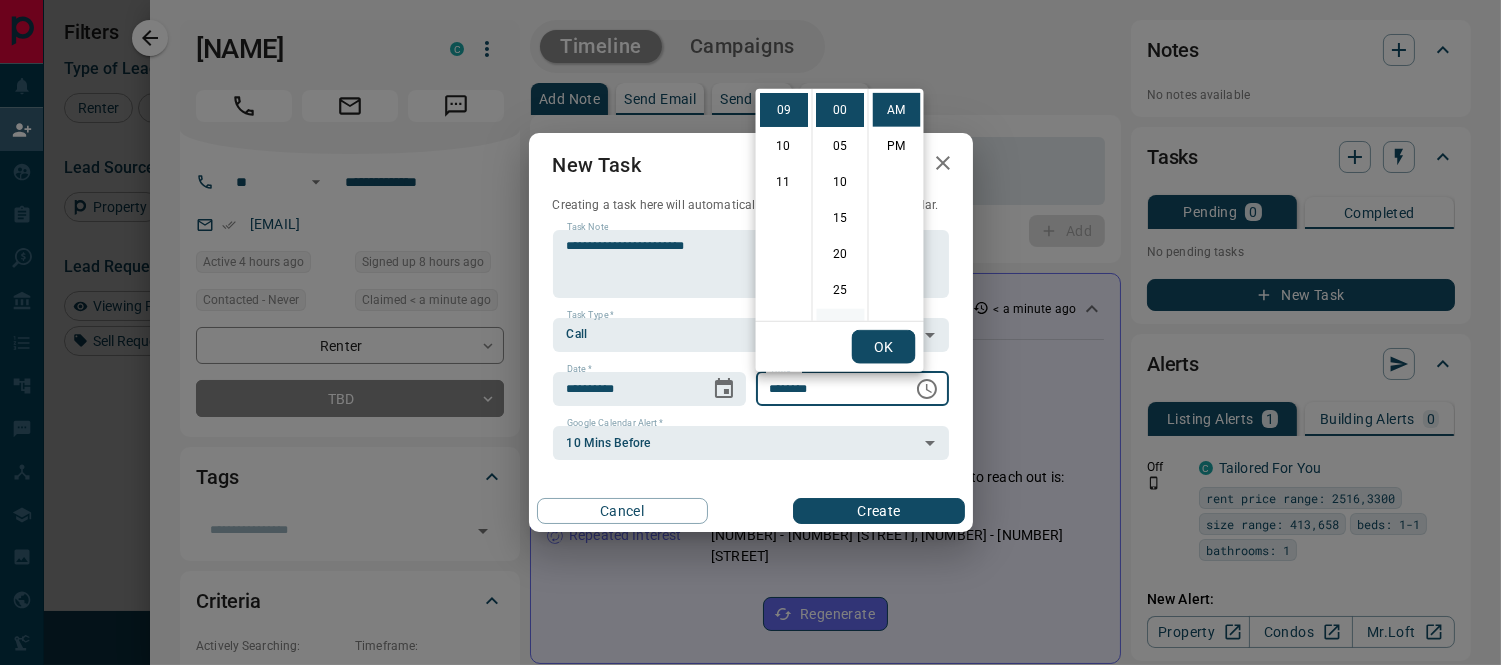 type on "********" 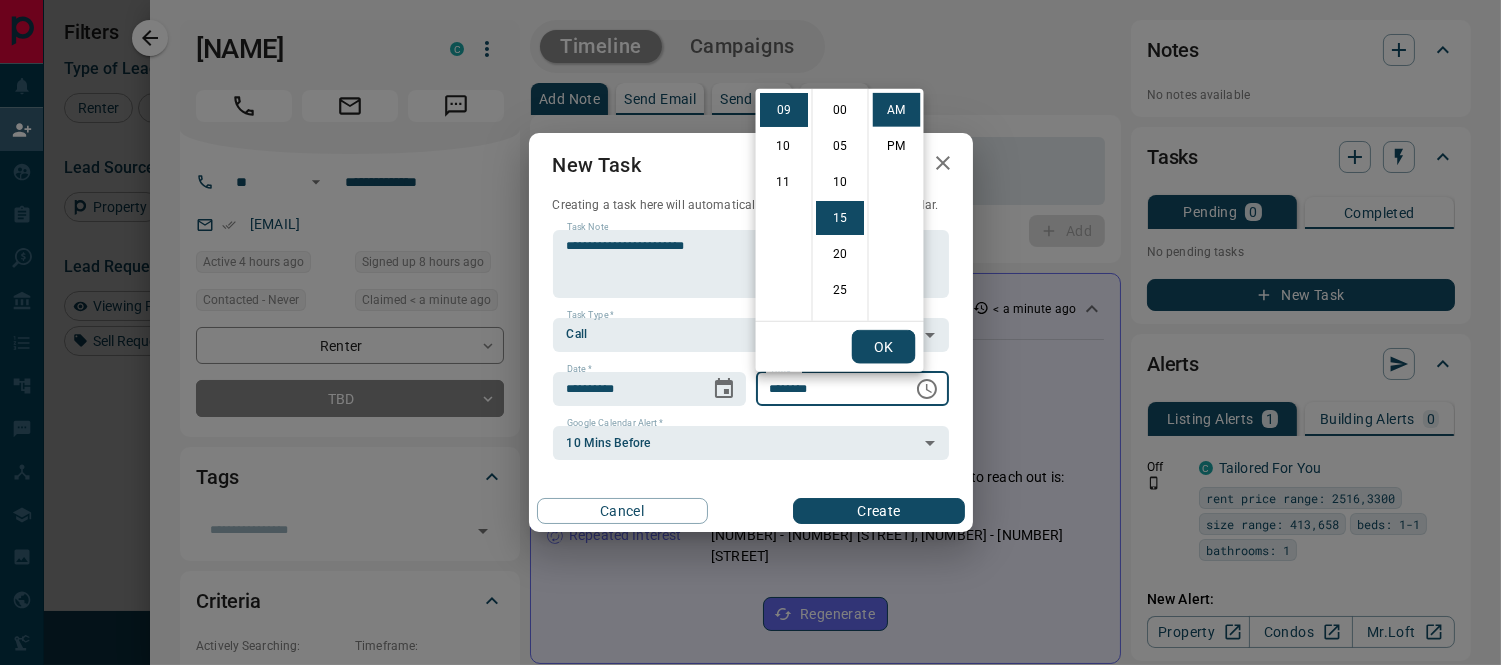 scroll, scrollTop: 107, scrollLeft: 0, axis: vertical 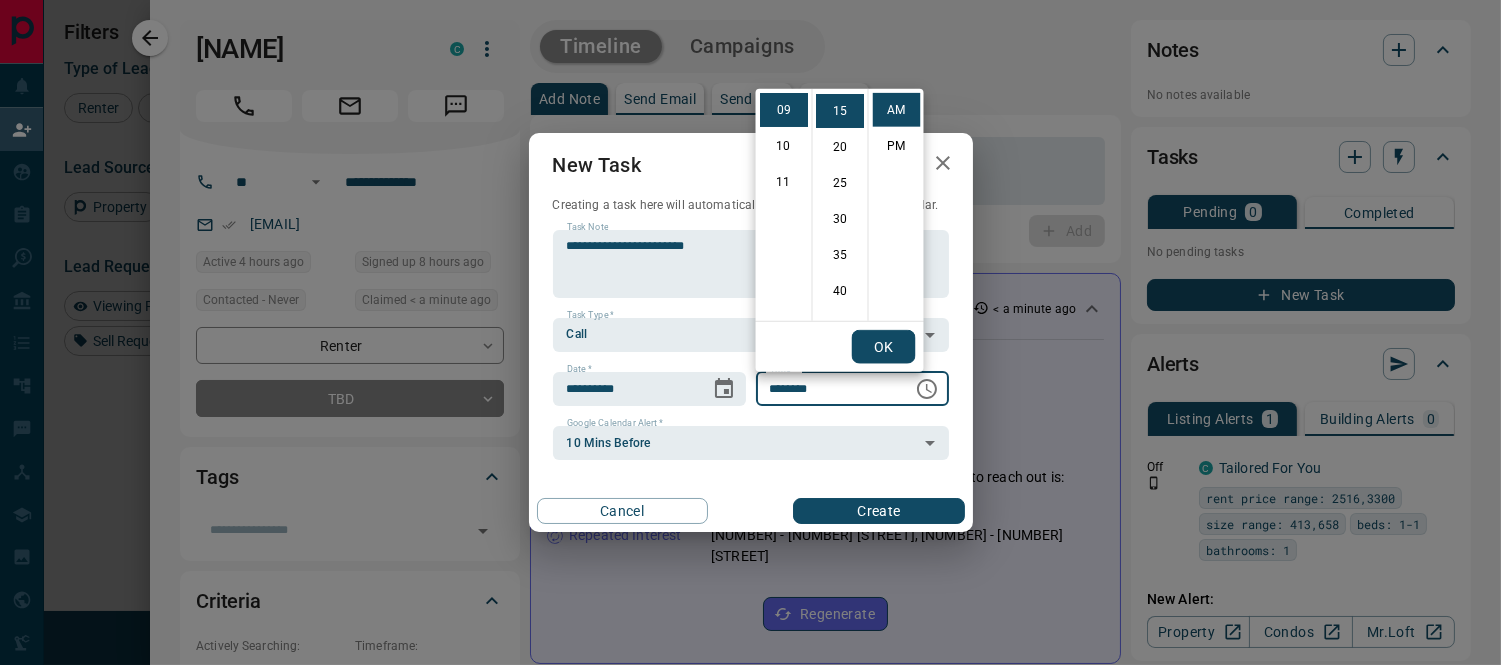 click on "OK" at bounding box center (884, 347) 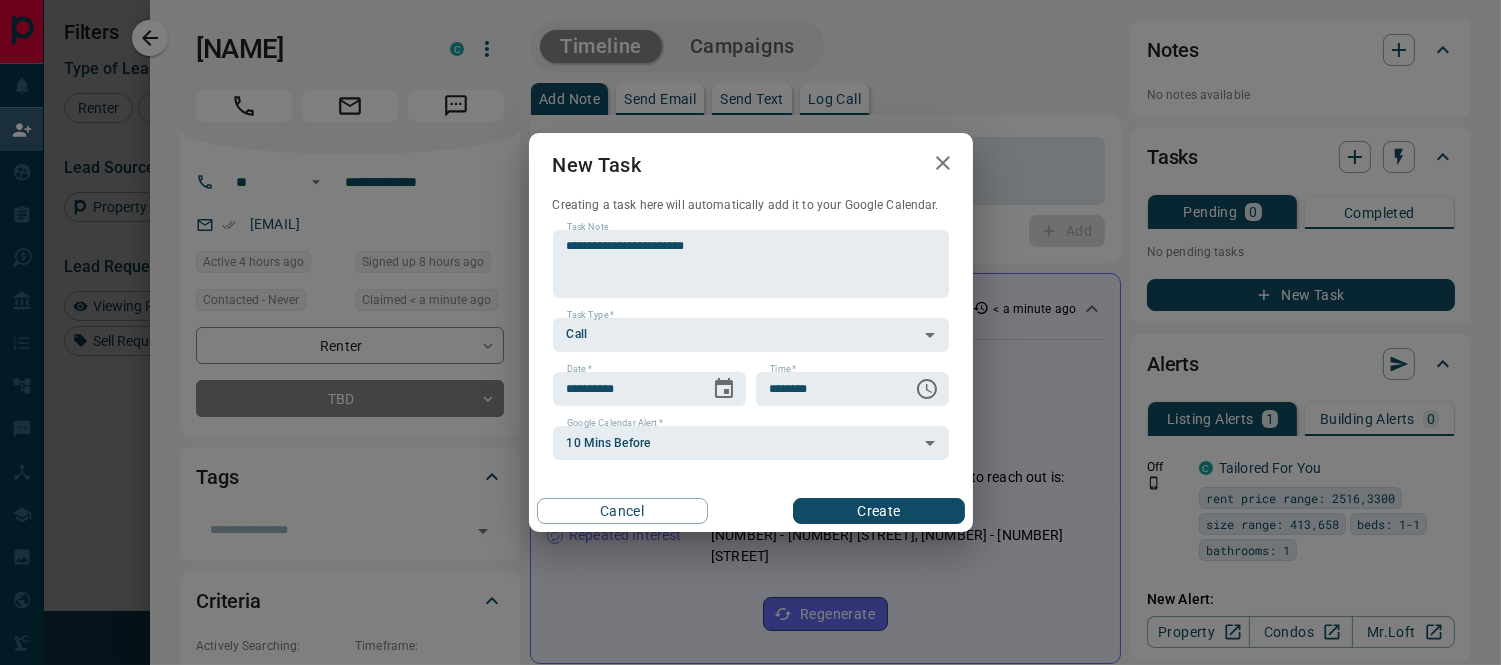 click on "Create" at bounding box center (878, 511) 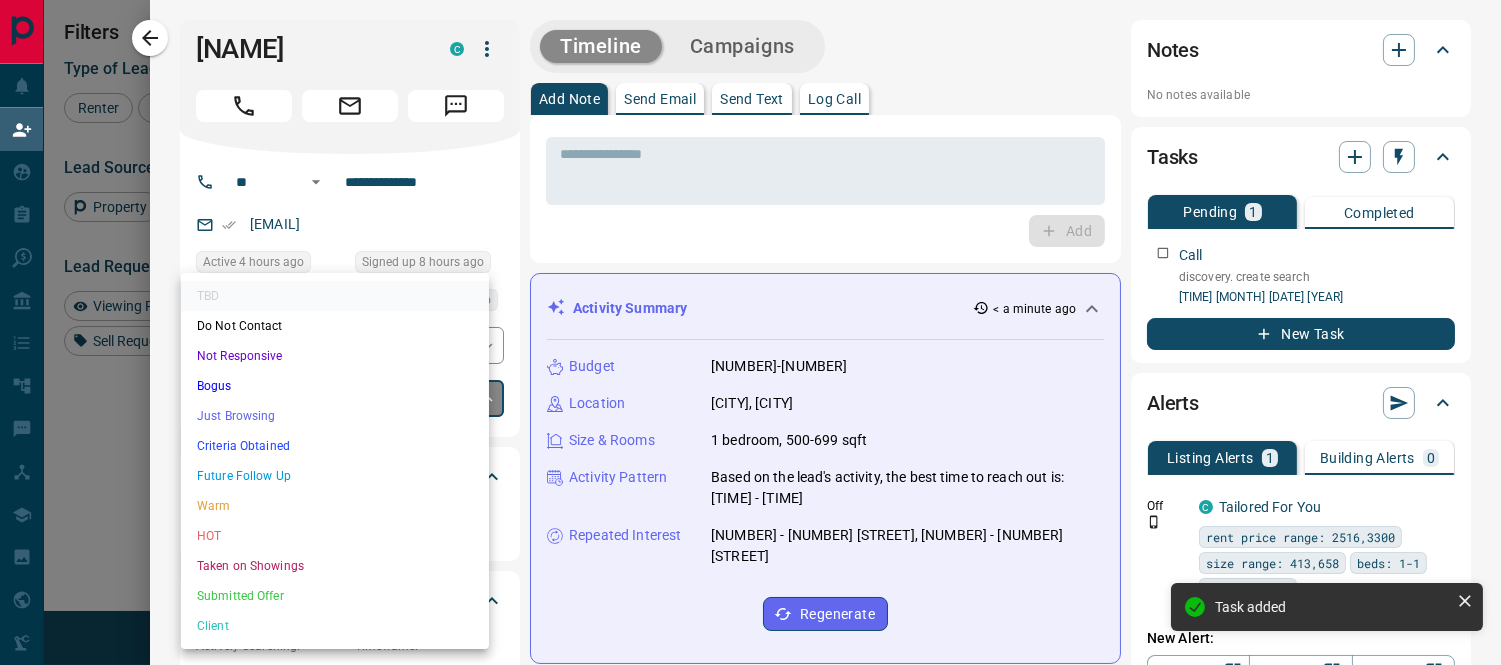 click on "Renter [NAME] C [EMAIL] +[PHONE] $[NUMBER]K - $[NUMBER]K [CITY], [CITY], [CITY], [NEIGHBORHOOD], +[NUMBER] Renter [NAME] C [EMAIL] +[PHONE] $[NUMBER]K - $[NUMBER]K [CITY], [CITY], [CITY] High Interest Renter [NAME] C [EMAIL] +[PHONE] Active $[NUMBER]K - $[NUMBER]K [CITY], [CITY], [CITY], [CITY] Viewing Request   ( [NUMBER] ) Requested a Viewing Renter [NAME] C [EMAIL] +[PHONE] $[NUMBER]K - $[NUMBER]K [CITY], [CITY], [CITY] | [NEIGHBORHOOD] High Interest Renter [NAME] C [EMAIL] +[PHONE] $[NUMBER]K - $[NUMBER]K [CITY], [CITY] Renter [NAME] C [EMAIL] +[PHONE] $[NUMBER]K - $[NUMBER]K [CITY], [NEIGHBORHOOD] Renter [NAME] C [EMAIL] +[PHONE] $[NUMBER] - $[NUMBER]K [CITY], [CITY], [CITY], [NEIGHBORHOOD], +[NUMBER] High Interest C +[PHONE]" at bounding box center [750, 286] 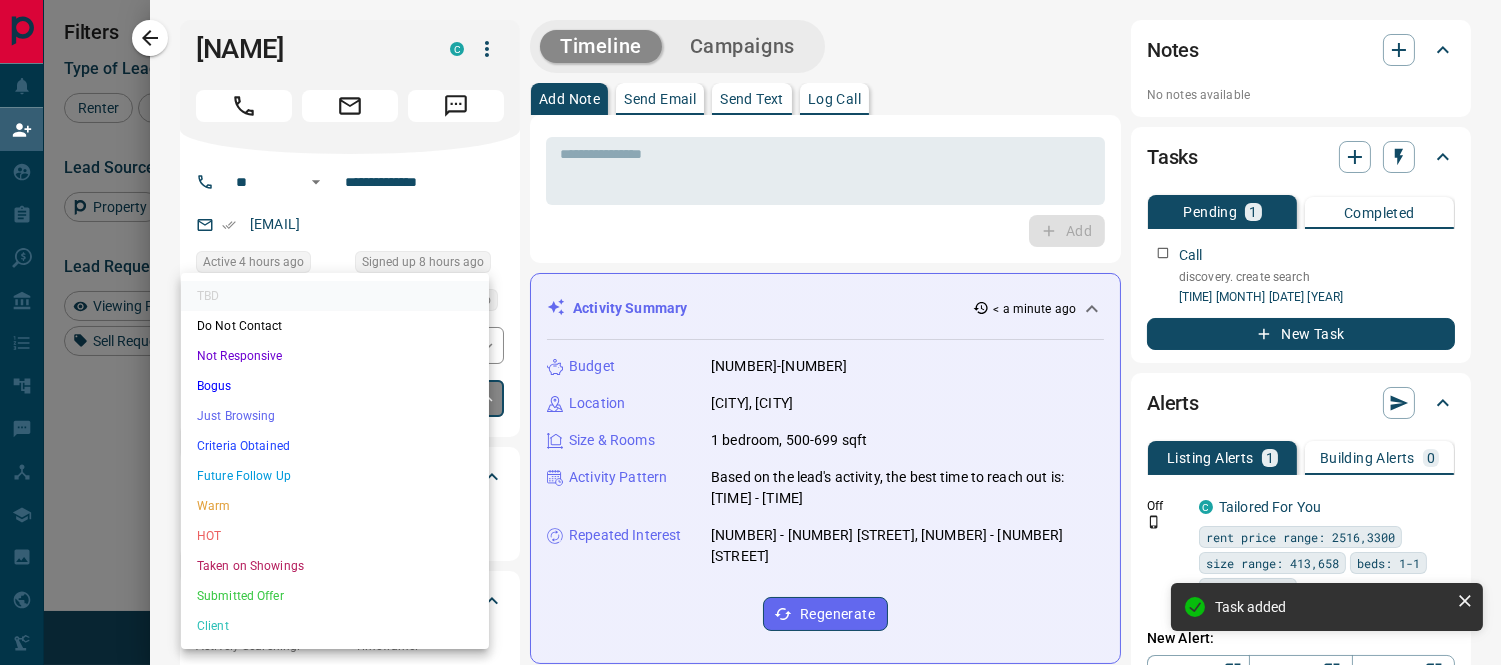 click on "HOT" at bounding box center (335, 536) 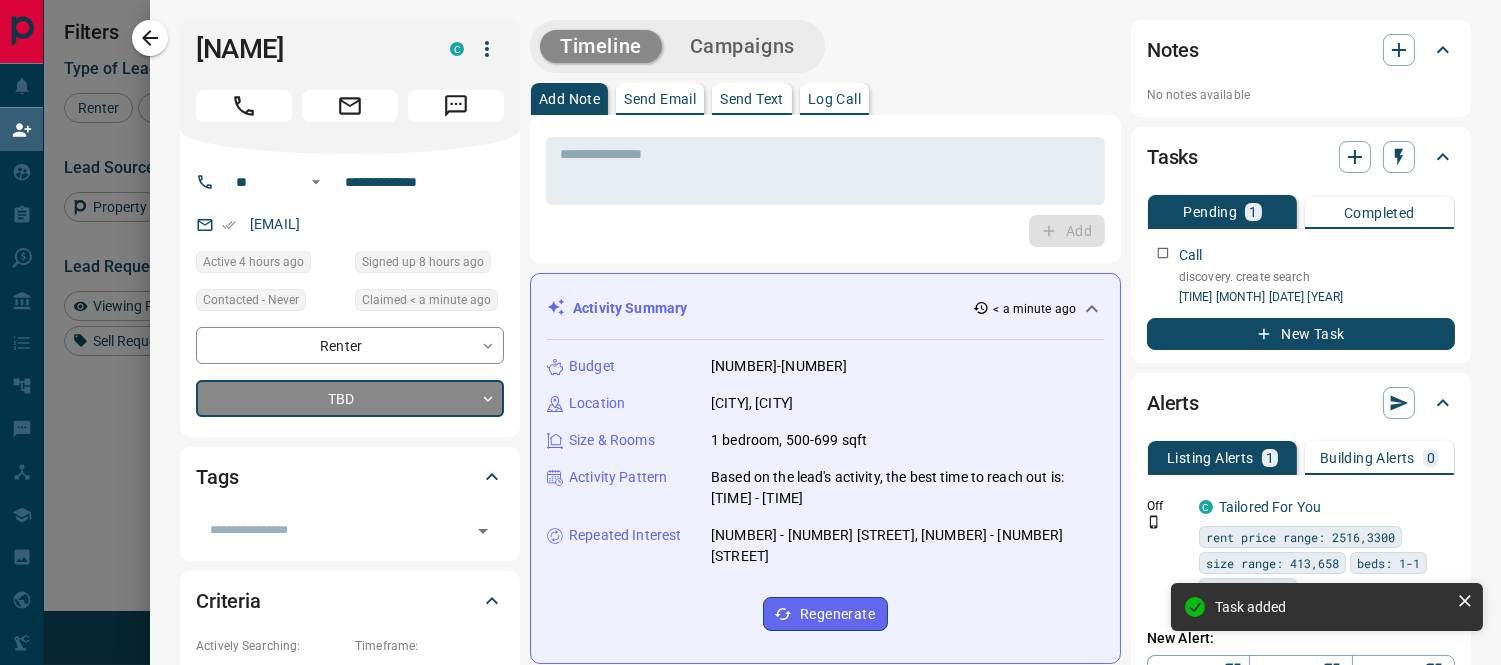 type on "*" 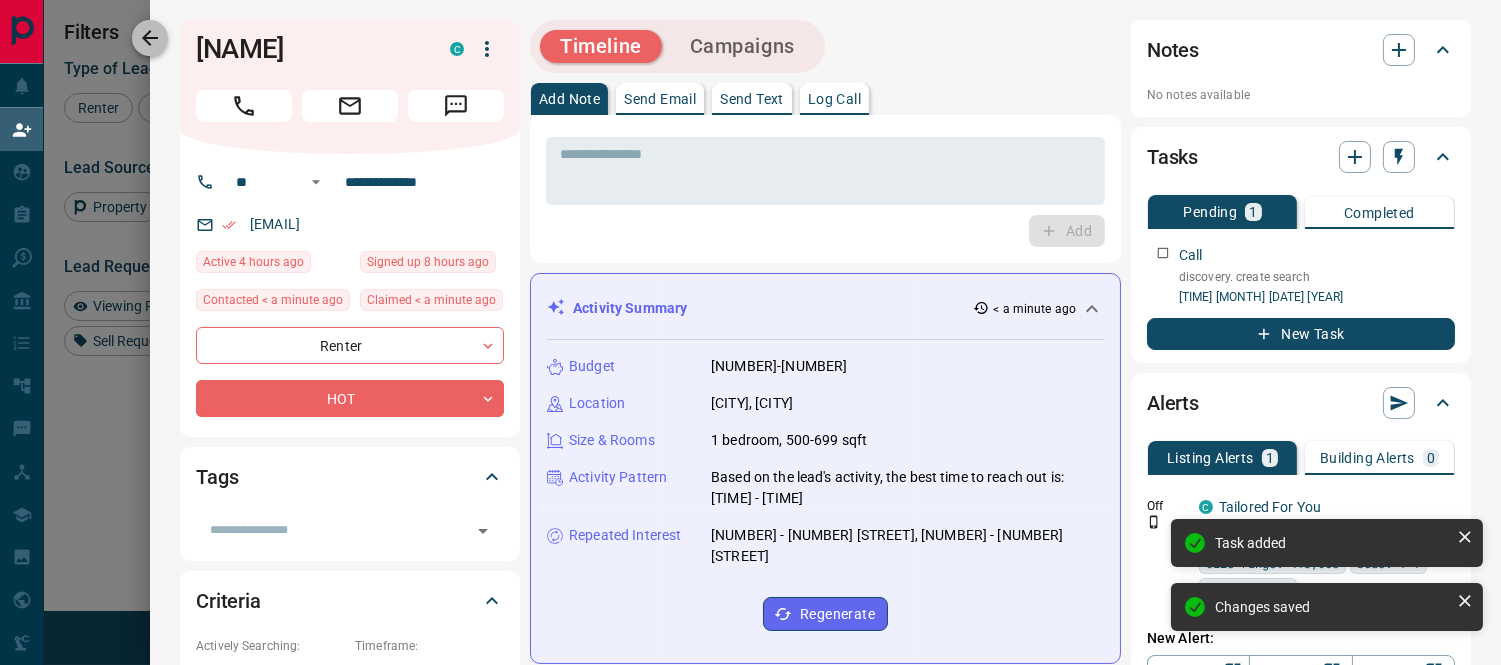 click 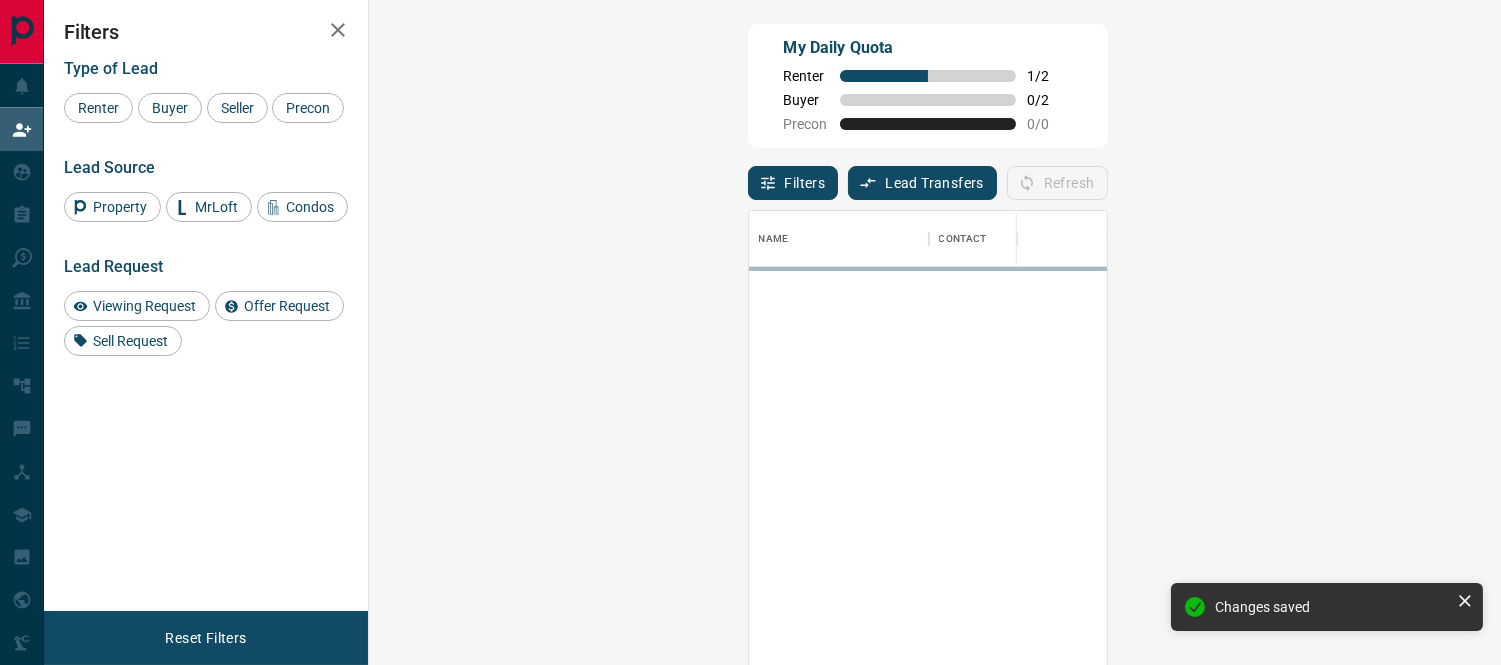 scroll, scrollTop: 17, scrollLeft: 17, axis: both 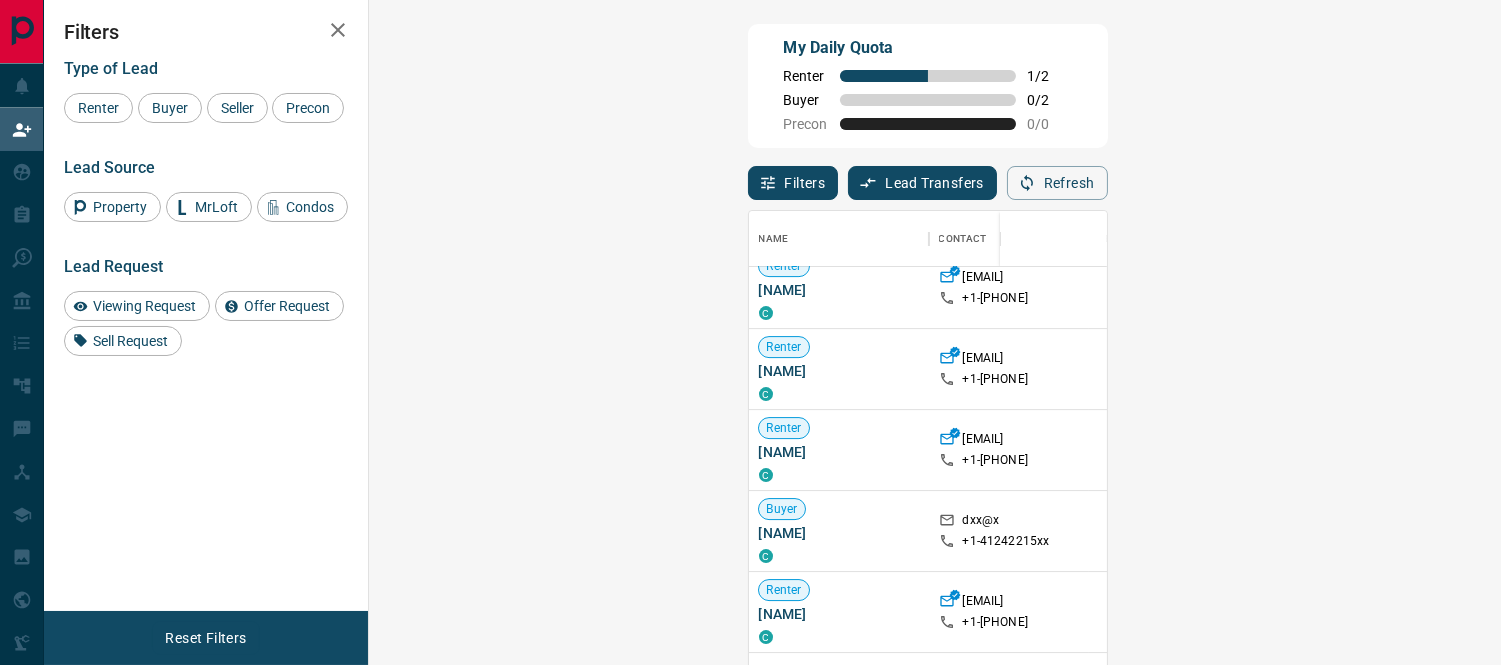 click on "Claim" at bounding box center [1793, 450] 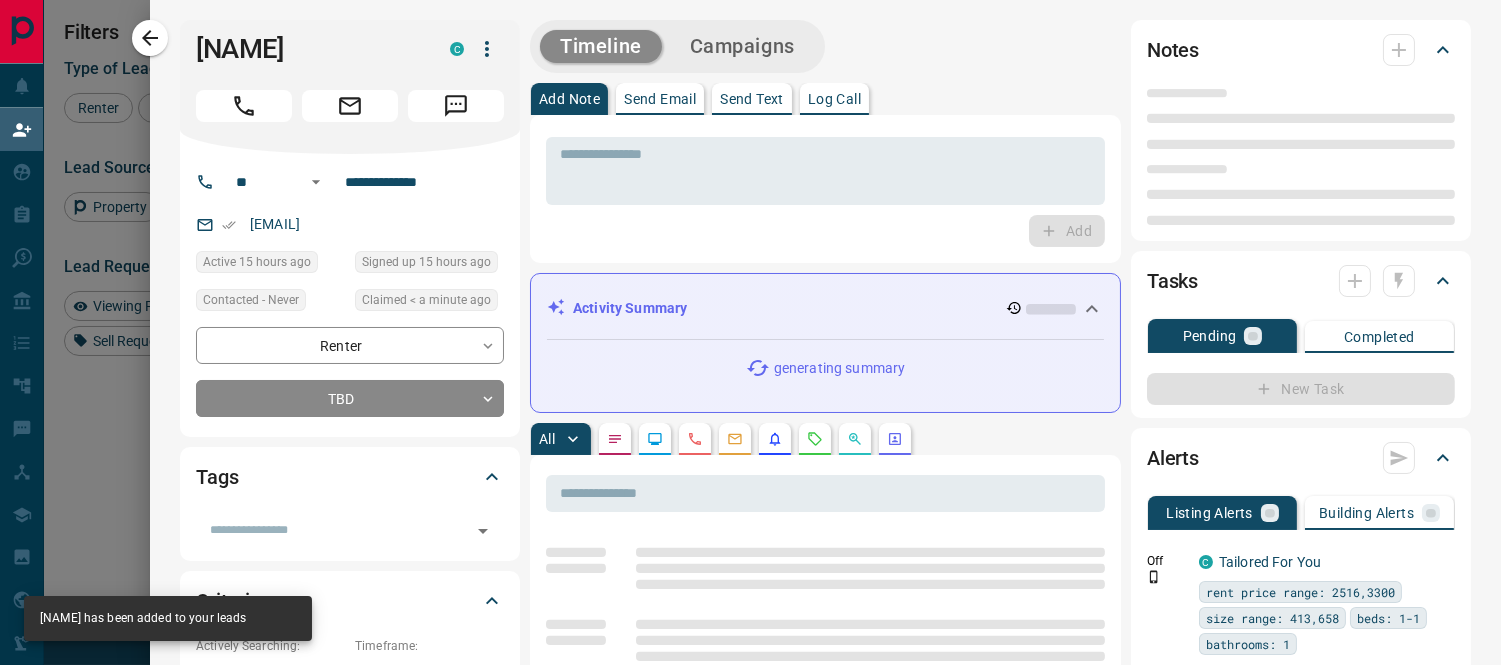 type on "**" 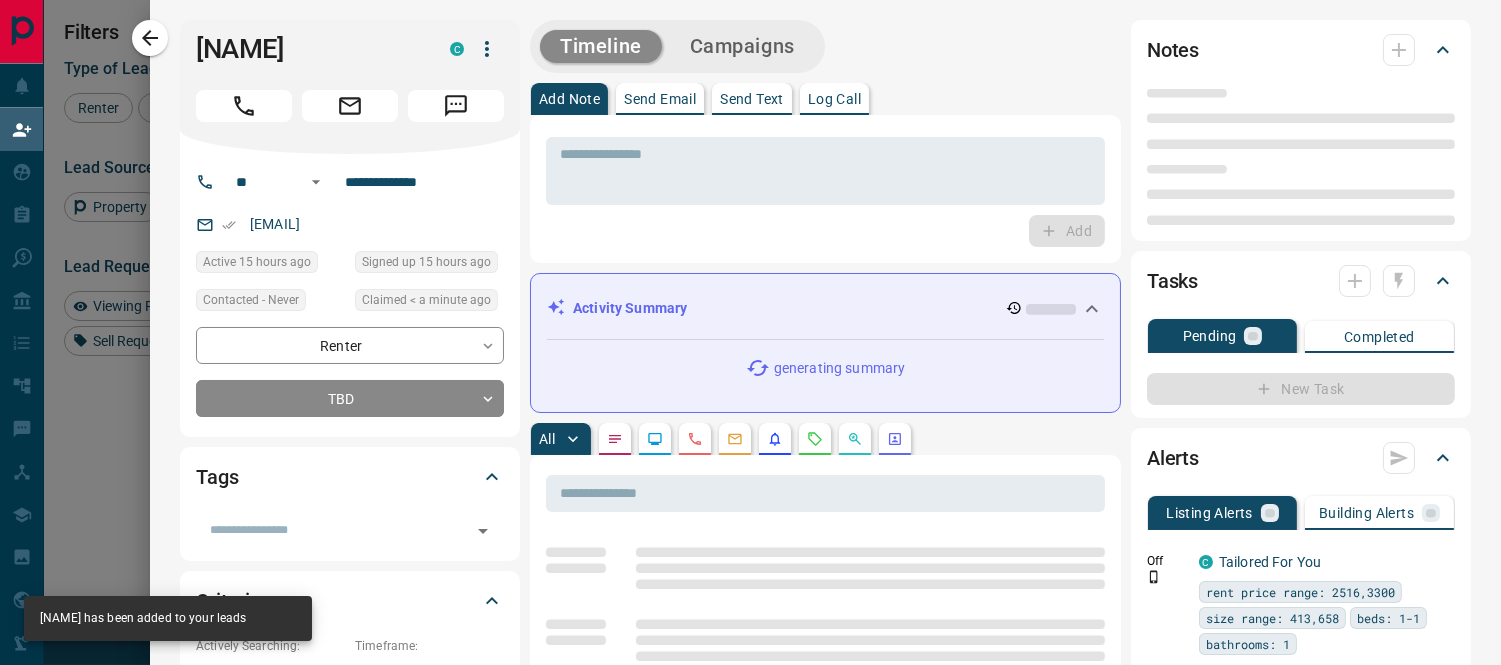 type on "**********" 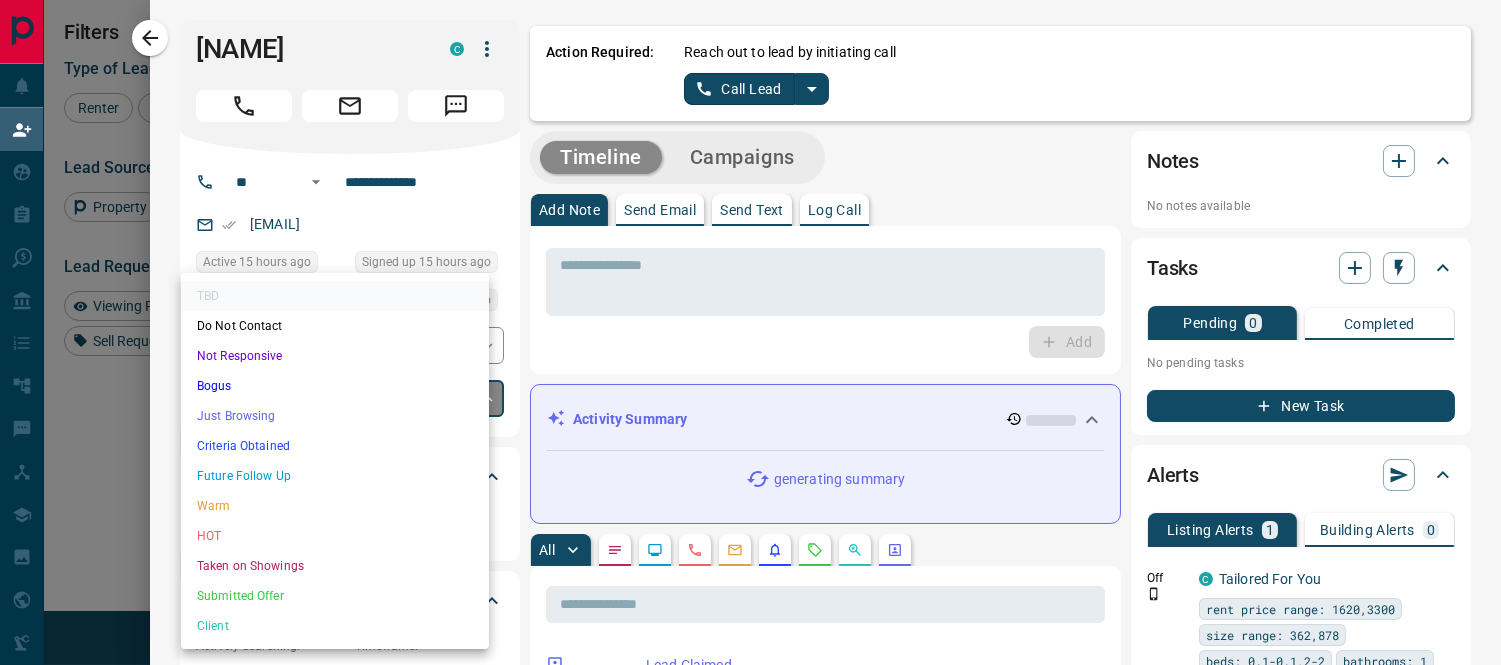 click on "Renter [NAME] C [EMAIL] +[PHONE] $[NUMBER]K - $[NUMBER]K [CITY], [NEIGHBORHOOD] Renter [NAME] C [EMAIL] +[PHONE] $[NUMBER]K - $[NUMBER]K [CITY], [CITY], [CITY], [NEIGHBORHOOD], +[NUMBER] Back to Site Renter [NAME] C [EMAIL] +[PHONE] $[NUMBER]K - $[NUMBER]K [CITY], [CITY] Back to Site Renter [NAME] C [EMAIL] +[PHONE] $[NUMBER]K - $[NUMBER]K [CITY], [CITY], [NEIGHBORHOOD] Back to Site High Interest Renter [NAME] C [EMAIL] +[PHONE] $[NUMBER]K - $[NUMBER]K [CITY], [CITY] Buyer [NAME] C [EMAIL] +[PHONE] $[NUMBER]M - $[NUMBER]M [CITY], [CITY] Renter [NAME] C [EMAIL] +[PHONE] $[NUMBER]K - $[NUMBER]K [CITY], [CITY]" at bounding box center [750, 286] 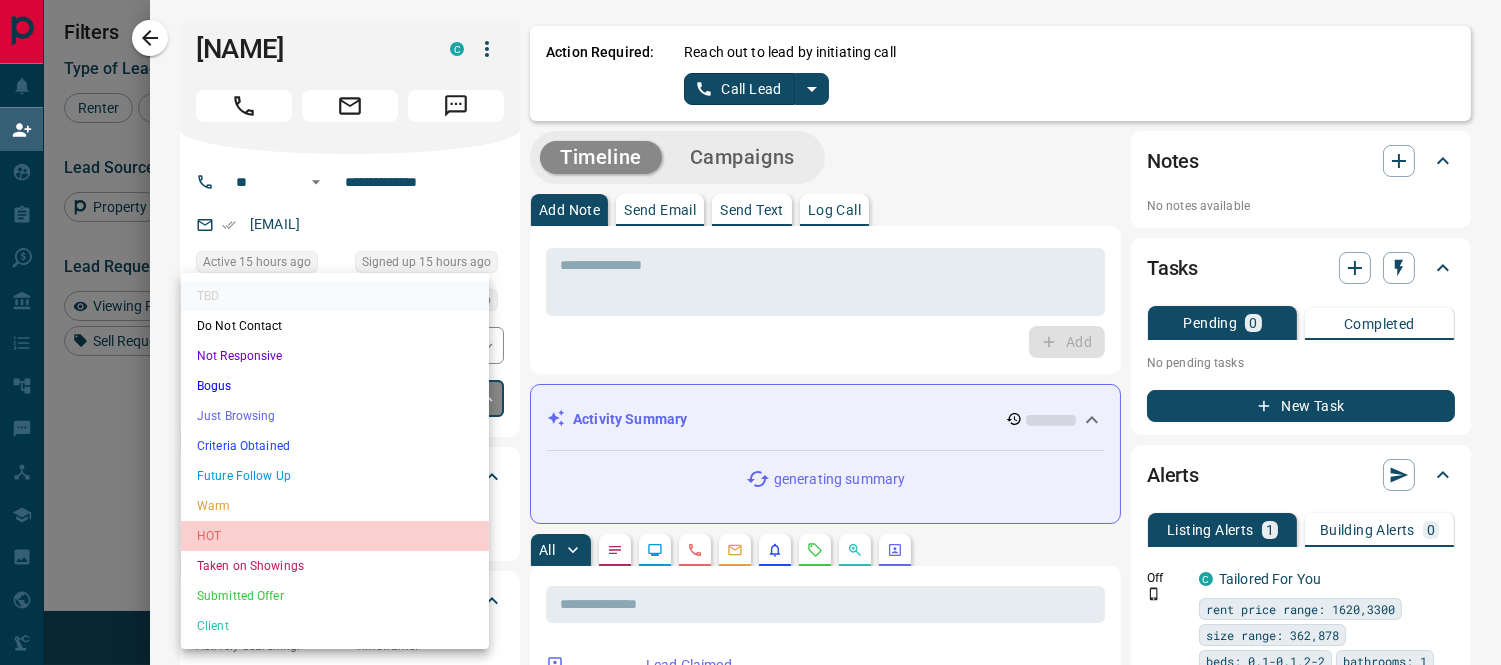 drag, startPoint x: 225, startPoint y: 540, endPoint x: 407, endPoint y: 368, distance: 250.41565 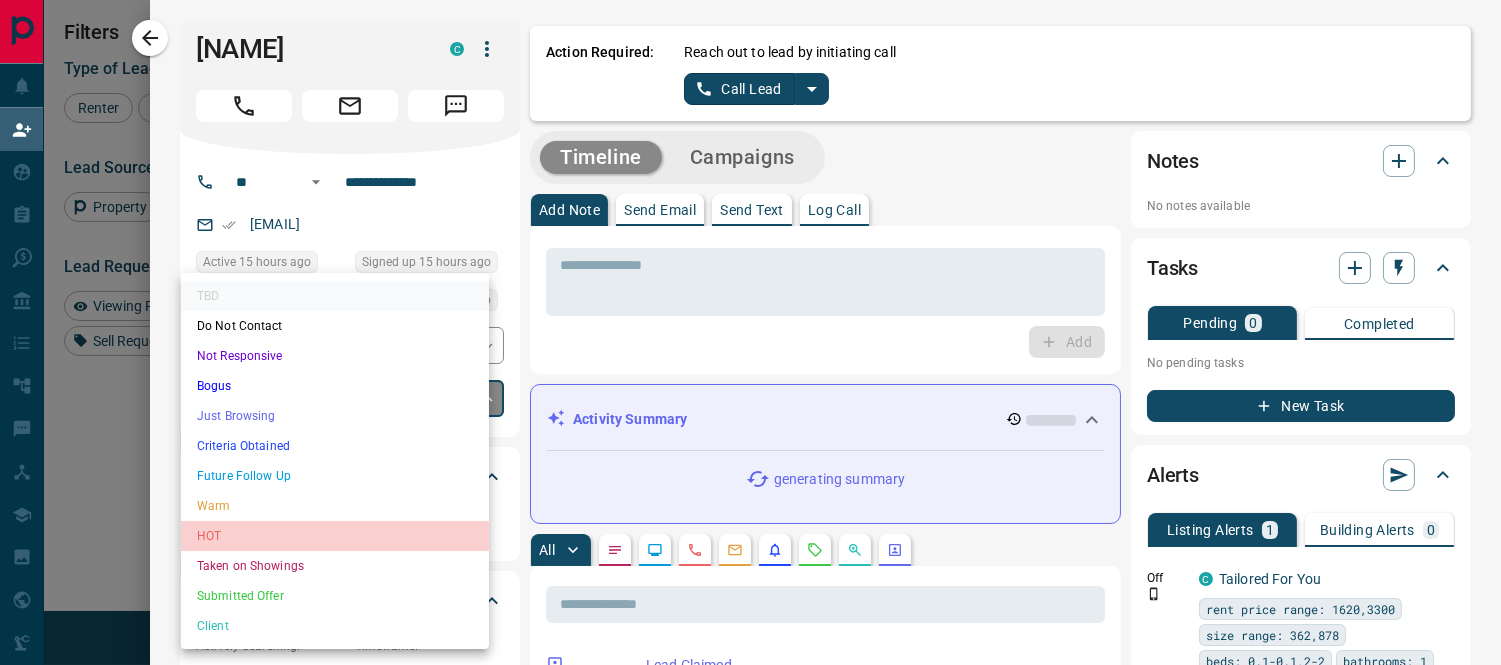 click on "HOT" at bounding box center [335, 536] 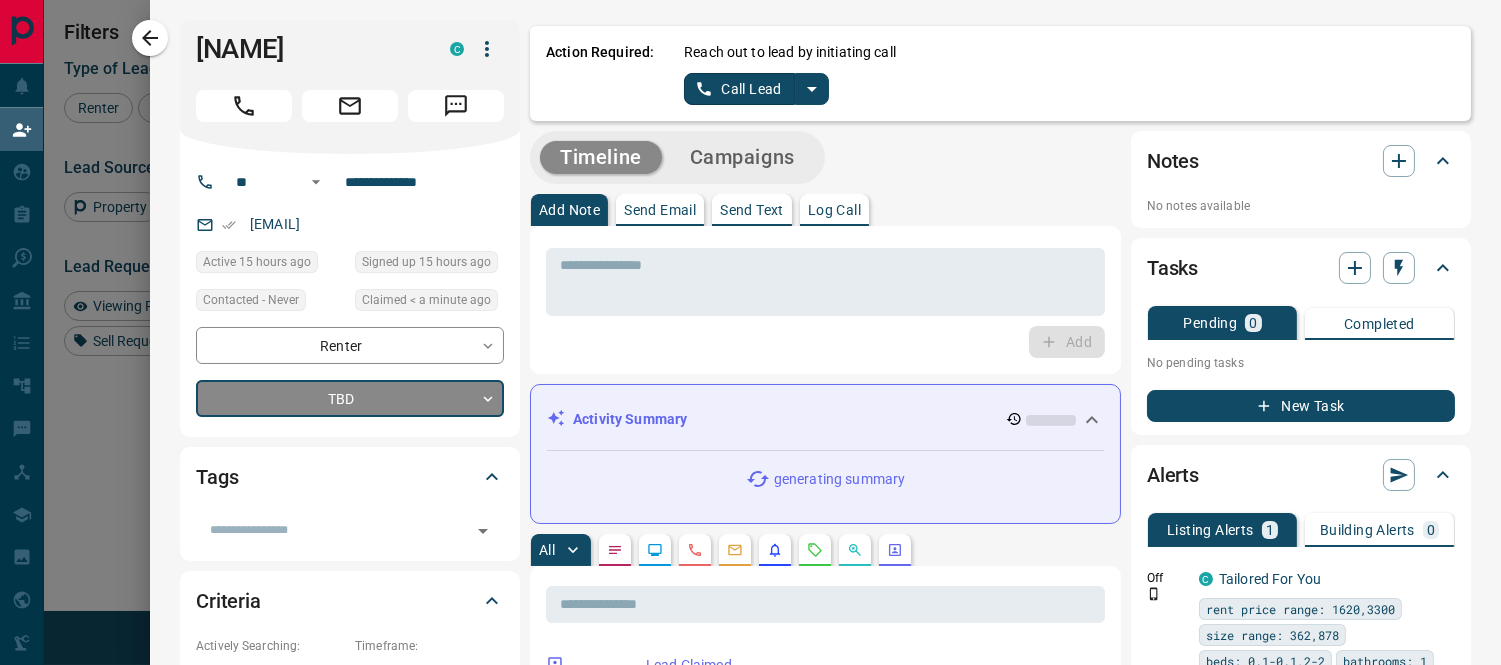 type on "*" 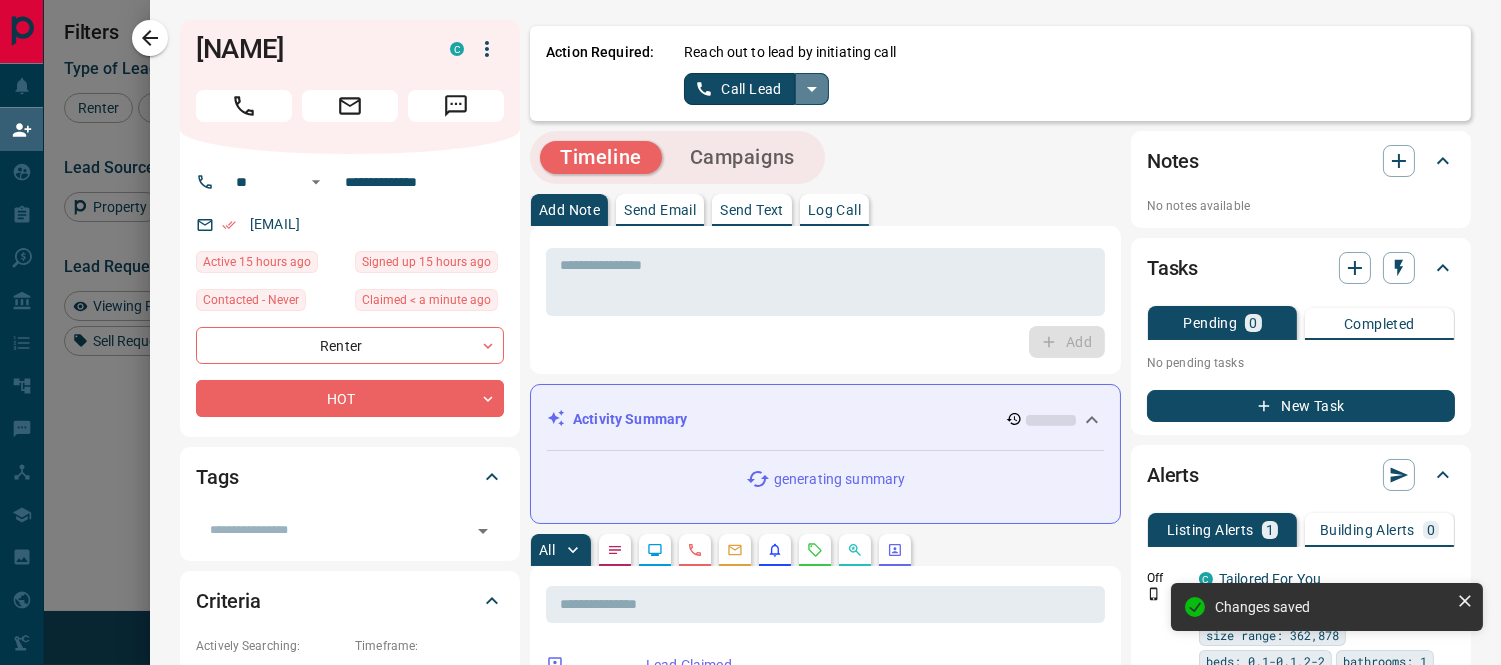 click 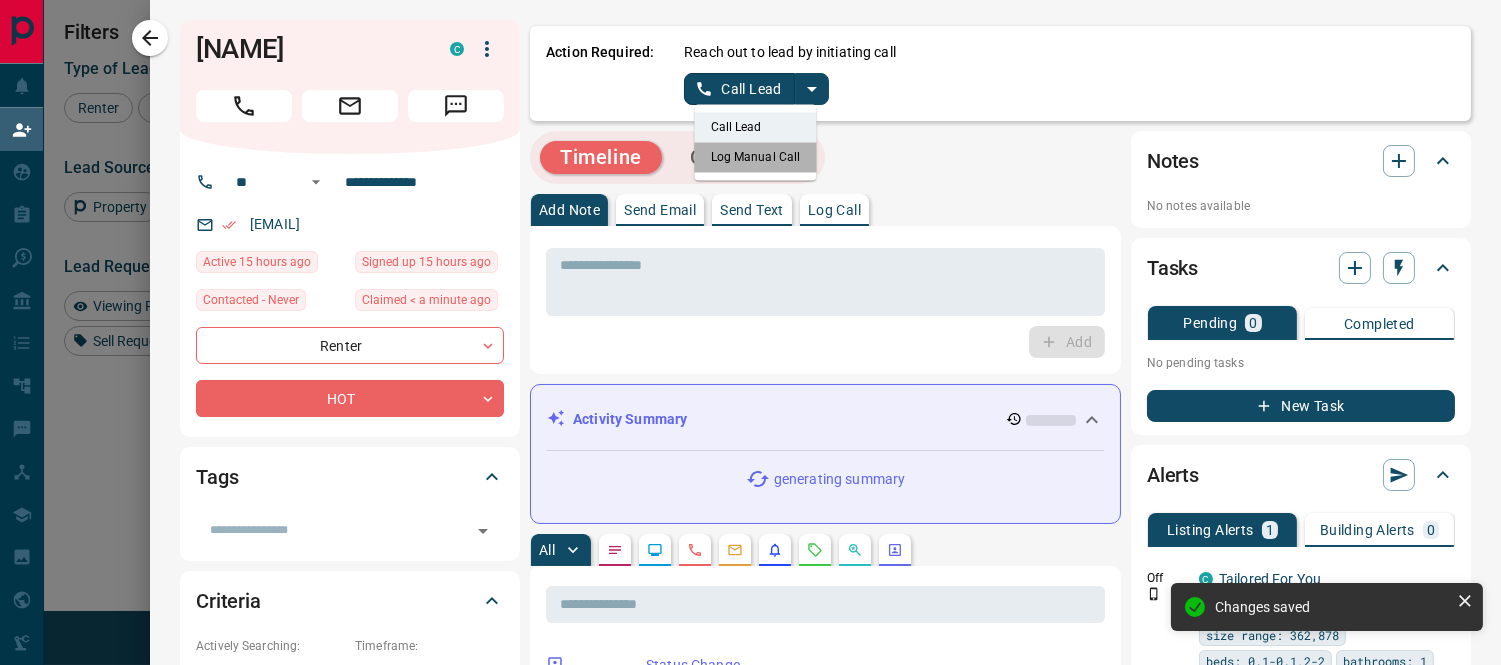 click on "Log Manual Call" at bounding box center (756, 157) 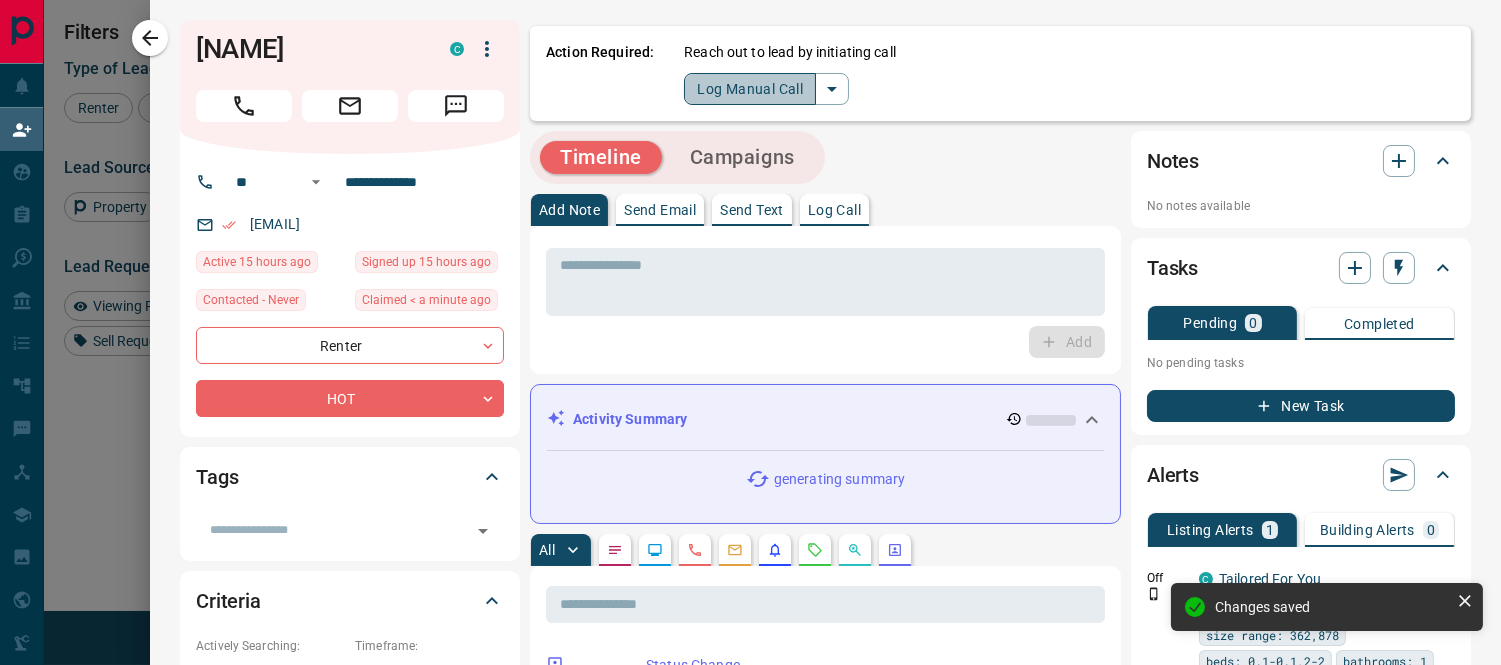 click on "Log Manual Call" at bounding box center [750, 89] 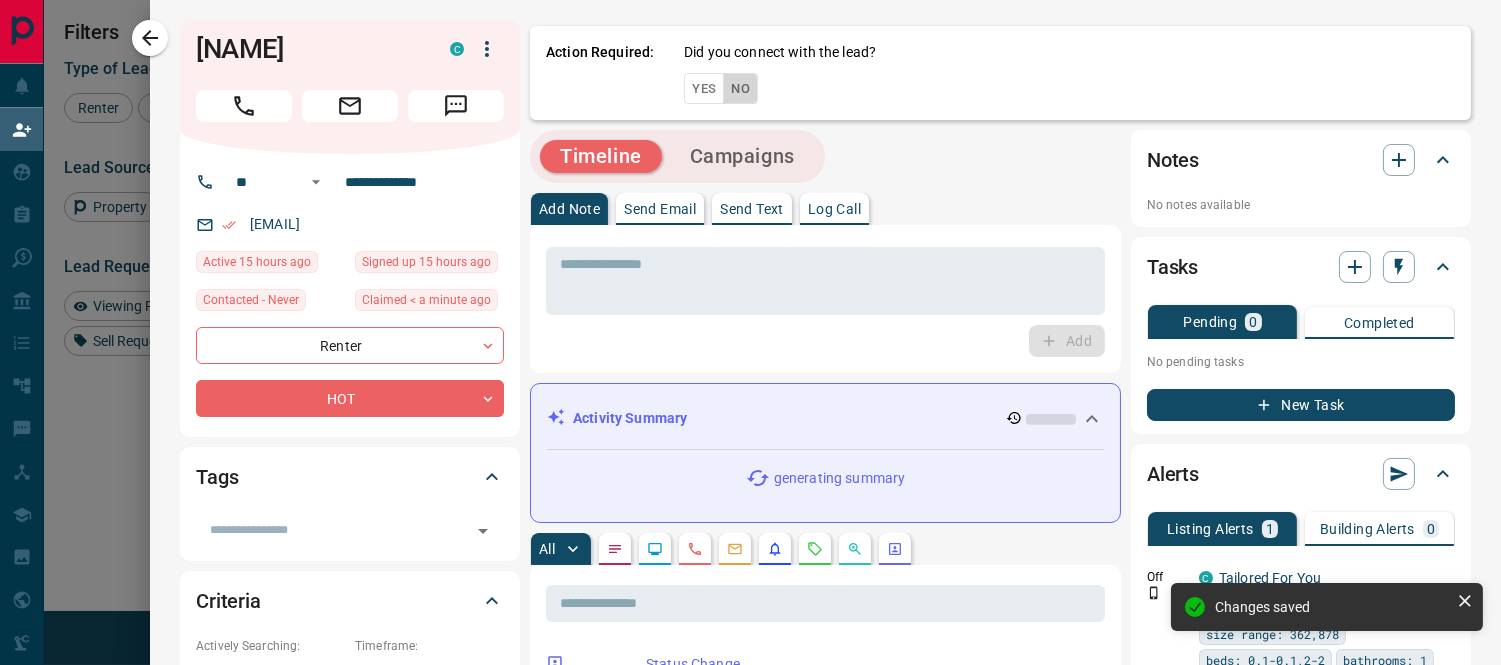 click on "No" at bounding box center (740, 88) 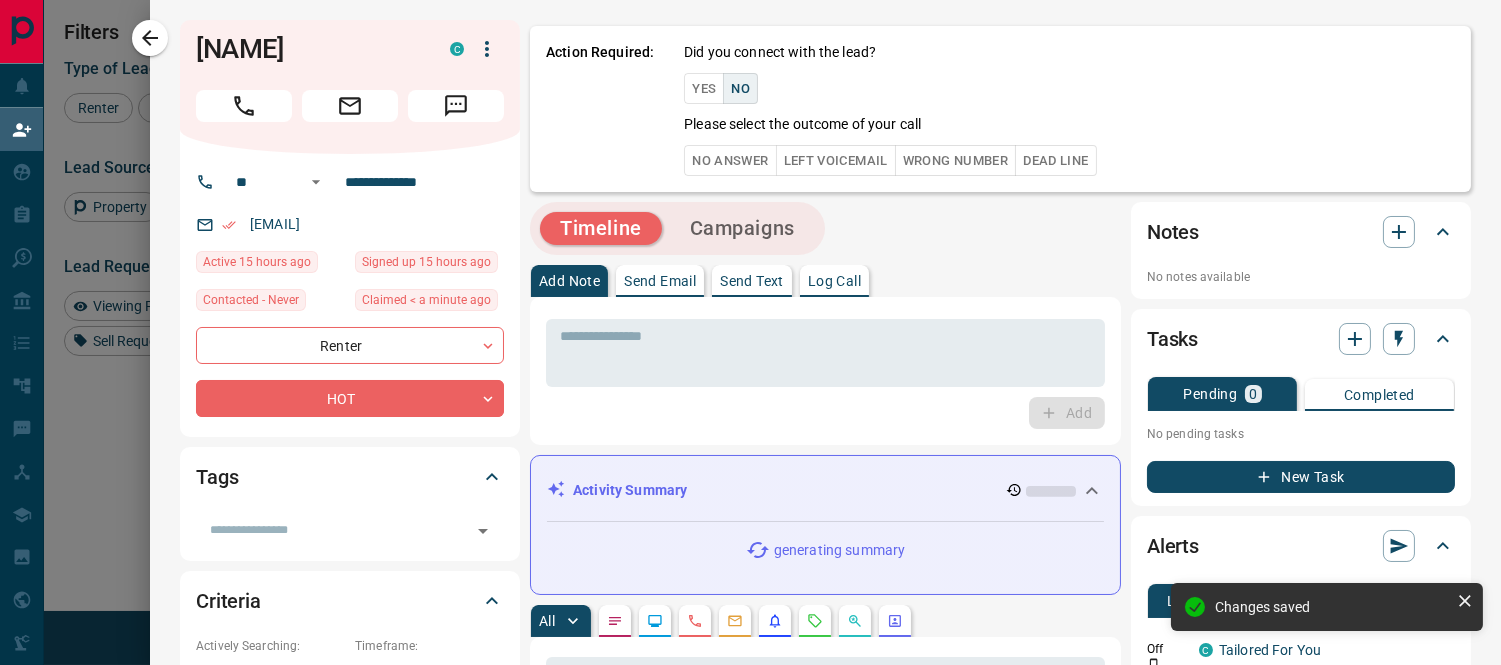 click on "No Answer" at bounding box center [730, 160] 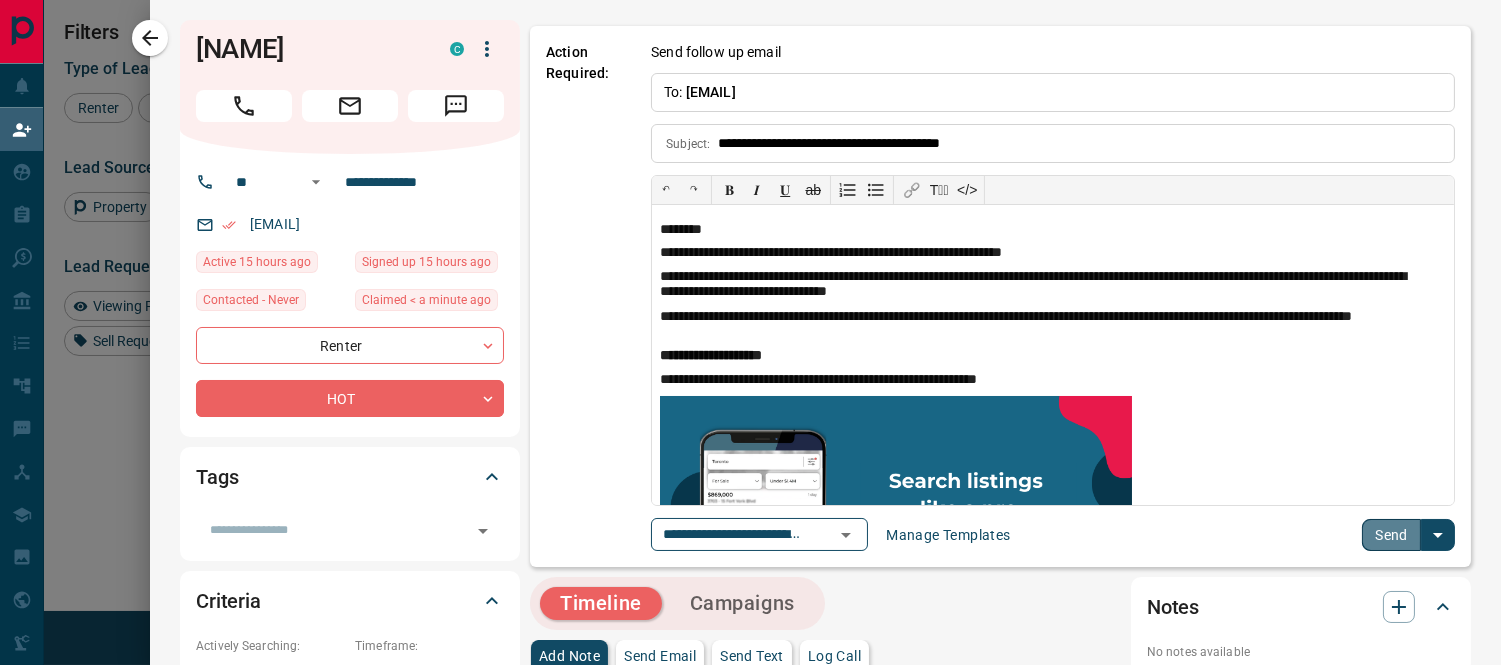 click on "Send" at bounding box center [1391, 535] 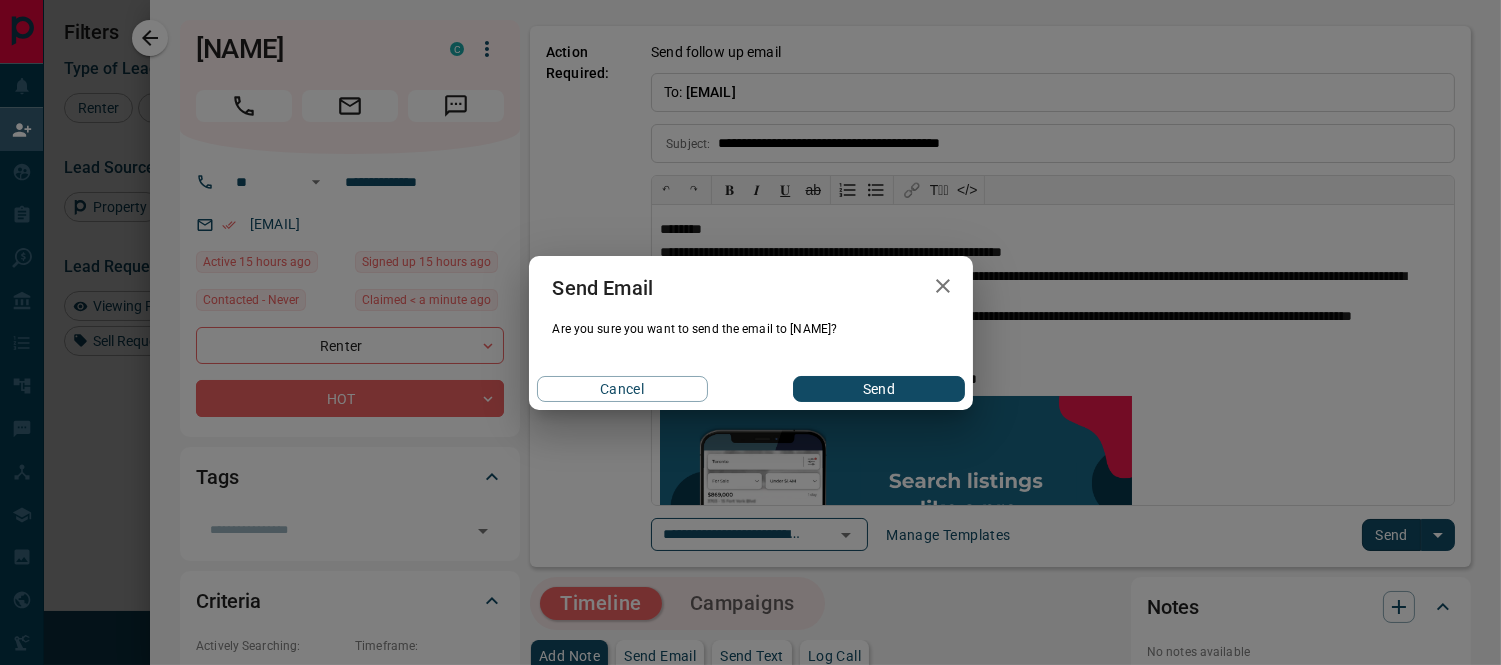 click on "Send" at bounding box center [878, 389] 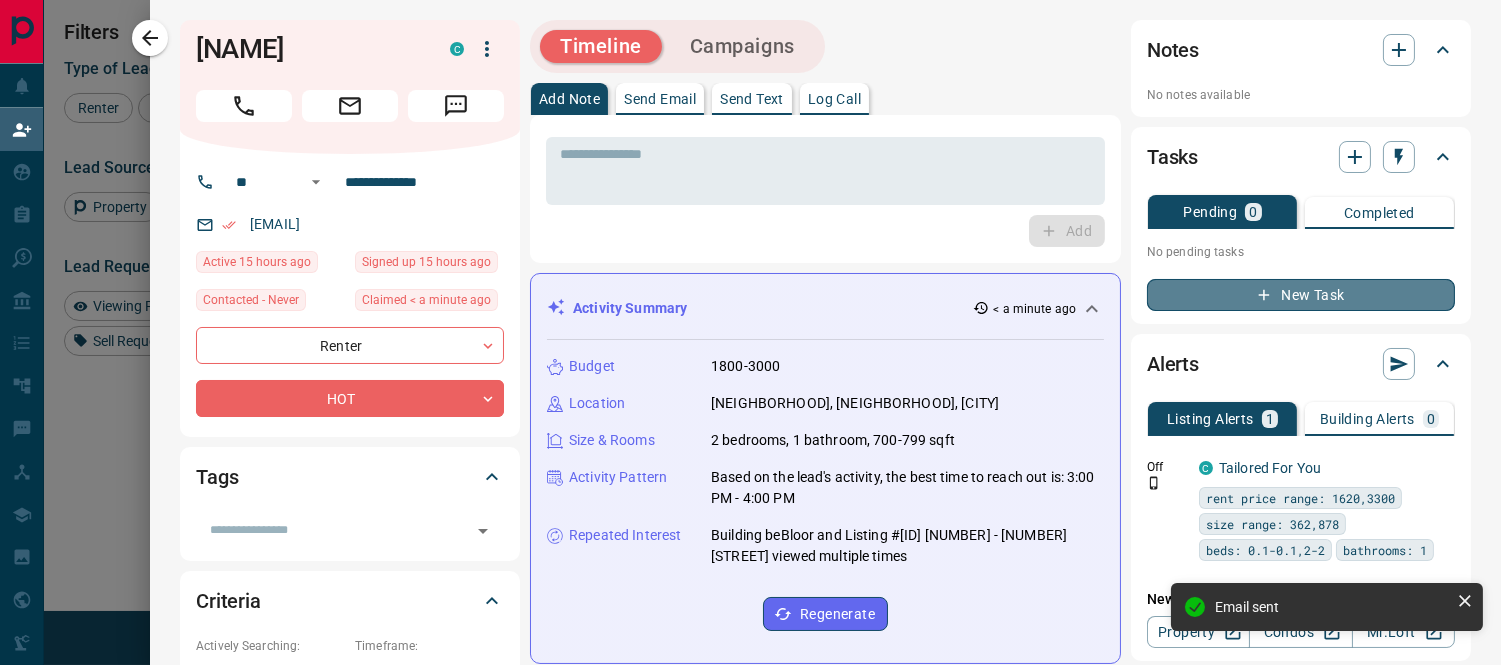 click on "New Task" at bounding box center (1301, 295) 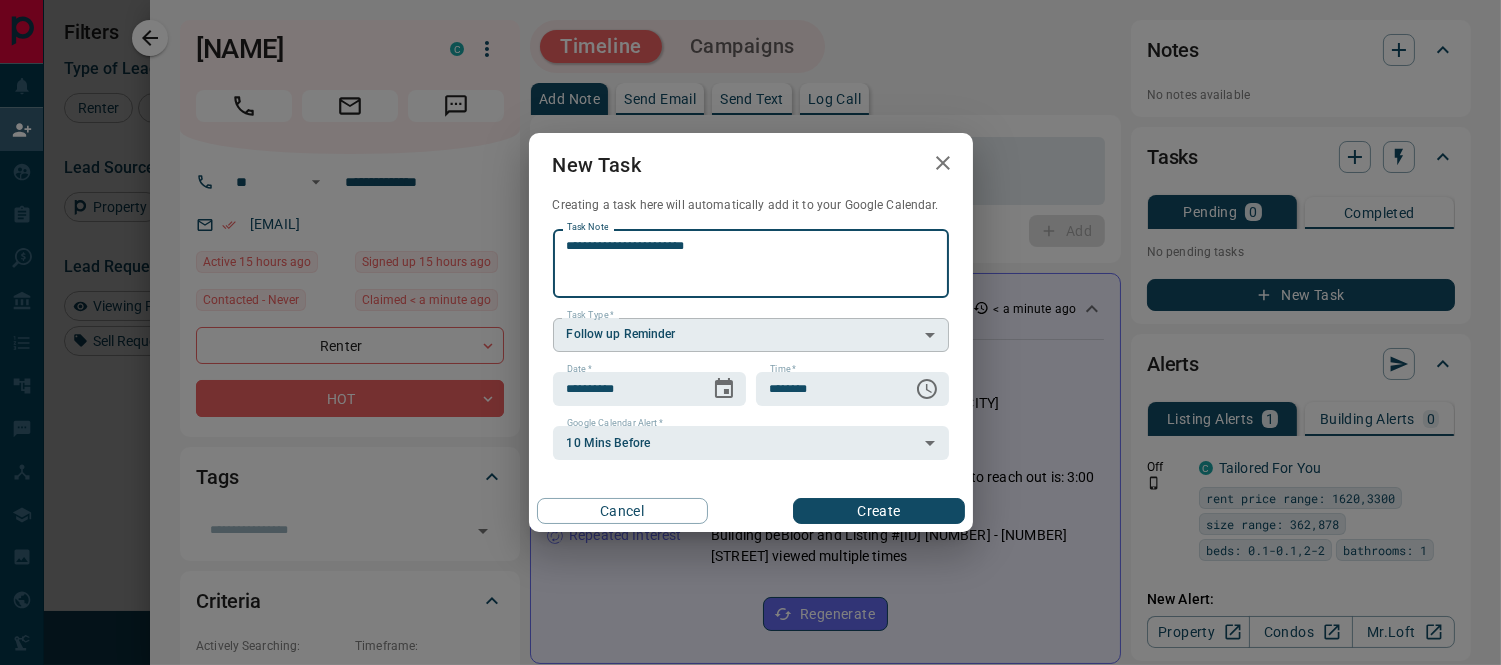 type on "**********" 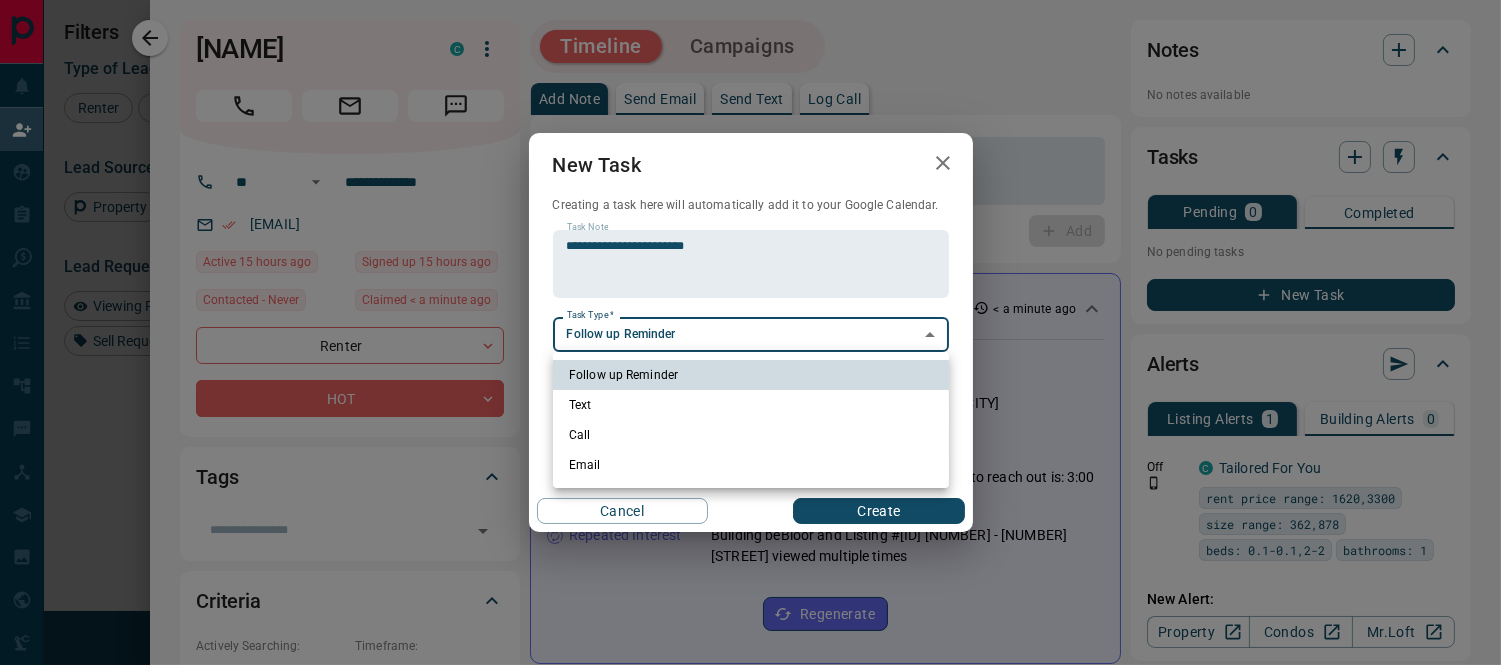 click on "Renter [NAME] C [EMAIL] +[PHONE] $[NUMBER]K - $[NUMBER]K [CITY], [NEIGHBORHOOD] Renter [NAME] C [EMAIL] +[PHONE] $[NUMBER]K - $[NUMBER]K [CITY], [CITY], [CITY], [NEIGHBORHOOD], +[NUMBER] Back to Site Renter [NAME] C [EMAIL] +[PHONE] $[NUMBER]K - $[NUMBER]K [CITY], [CITY] Back to Site Renter [NAME] C [EMAIL] +[PHONE] $[NUMBER]K - $[NUMBER]K [CITY], [CITY], [NEIGHBORHOOD] Back to Site High Interest Renter [NAME] C [EMAIL] +[PHONE] $[NUMBER]K - $[NUMBER]K [CITY], [CITY] Buyer [NAME] C [EMAIL] +[PHONE] $[NUMBER]M - $[NUMBER]M [CITY], [CITY] Renter [NAME] C [EMAIL] +[PHONE] $[NUMBER]K - $[NUMBER]K [CITY], [CITY]" at bounding box center [750, 286] 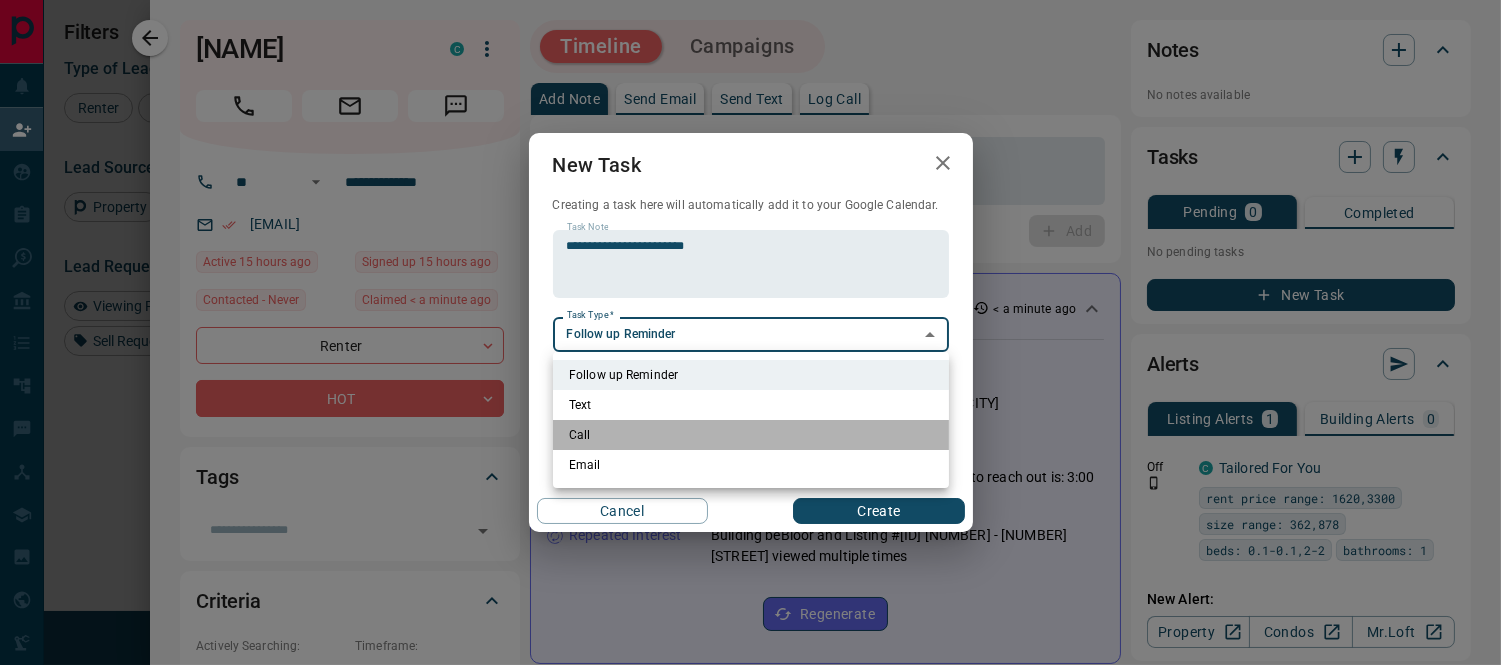 click on "Call" at bounding box center [751, 435] 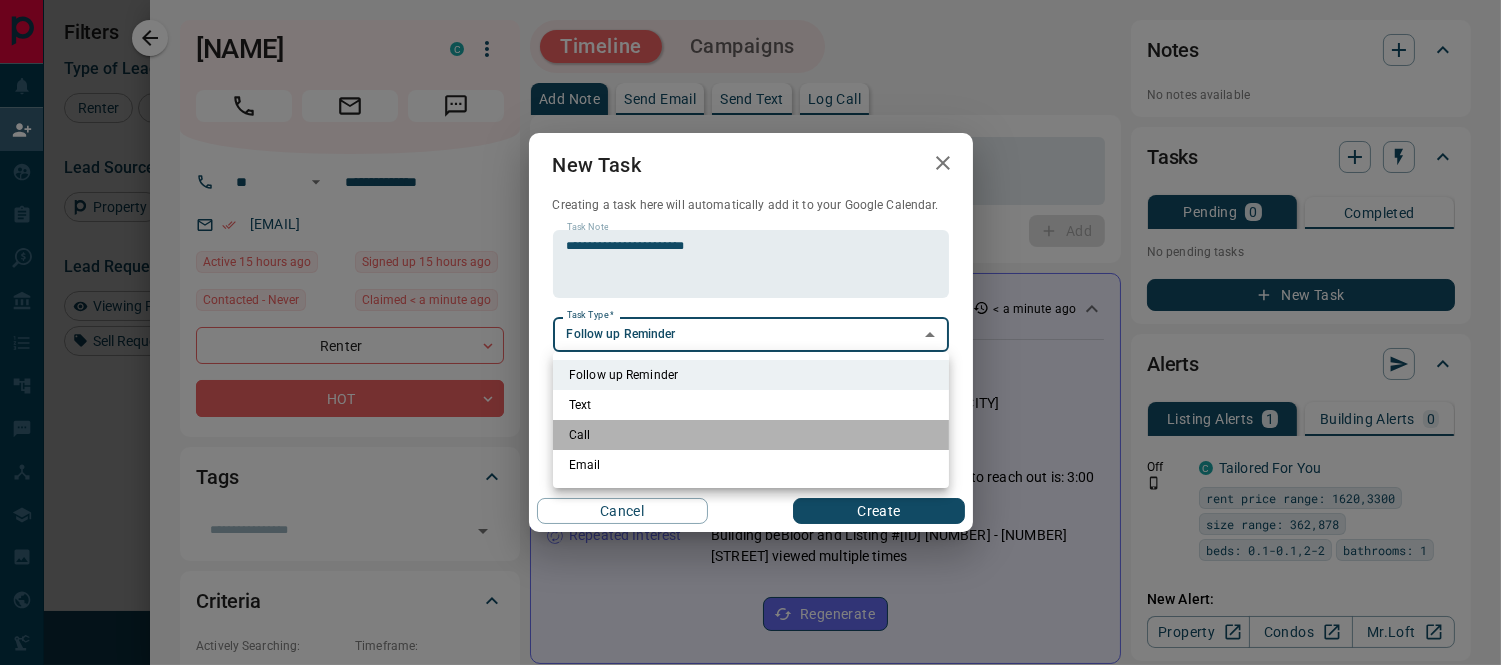 type on "**********" 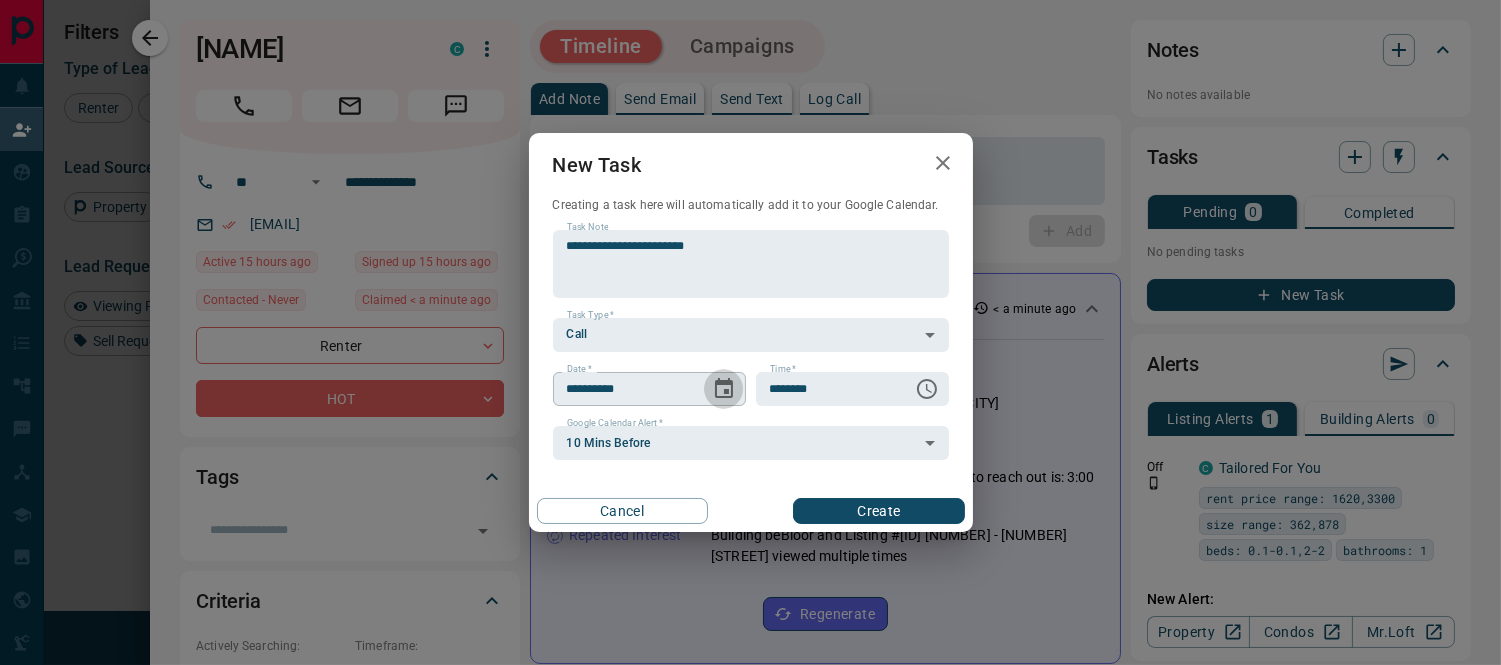 click 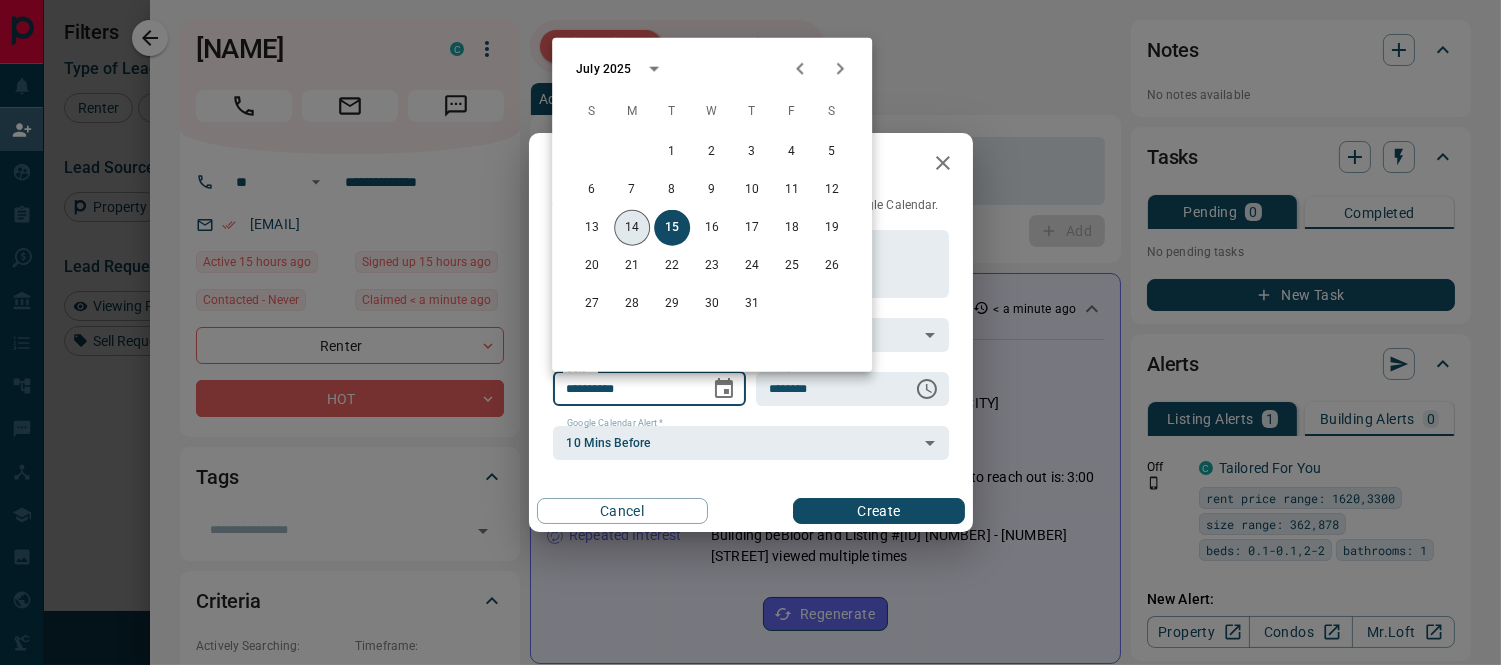 drag, startPoint x: 633, startPoint y: 225, endPoint x: 812, endPoint y: 347, distance: 216.6218 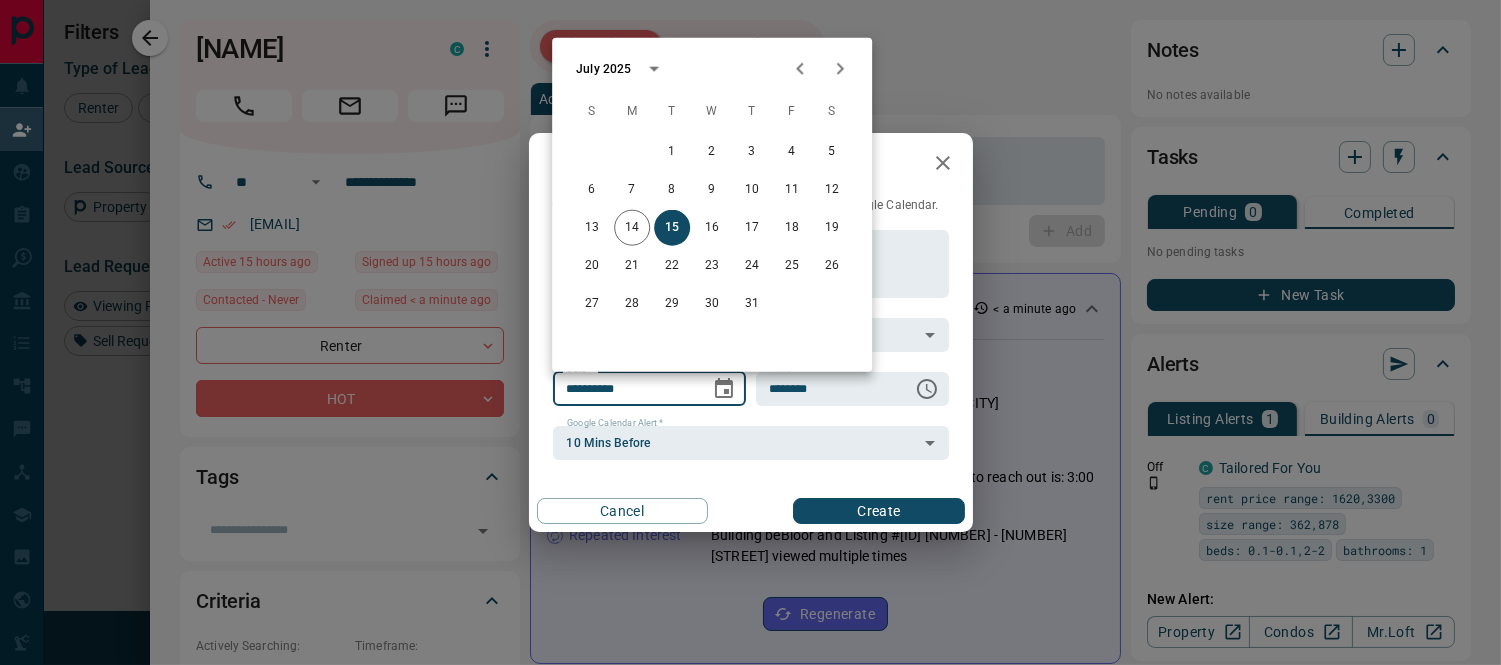 type on "**********" 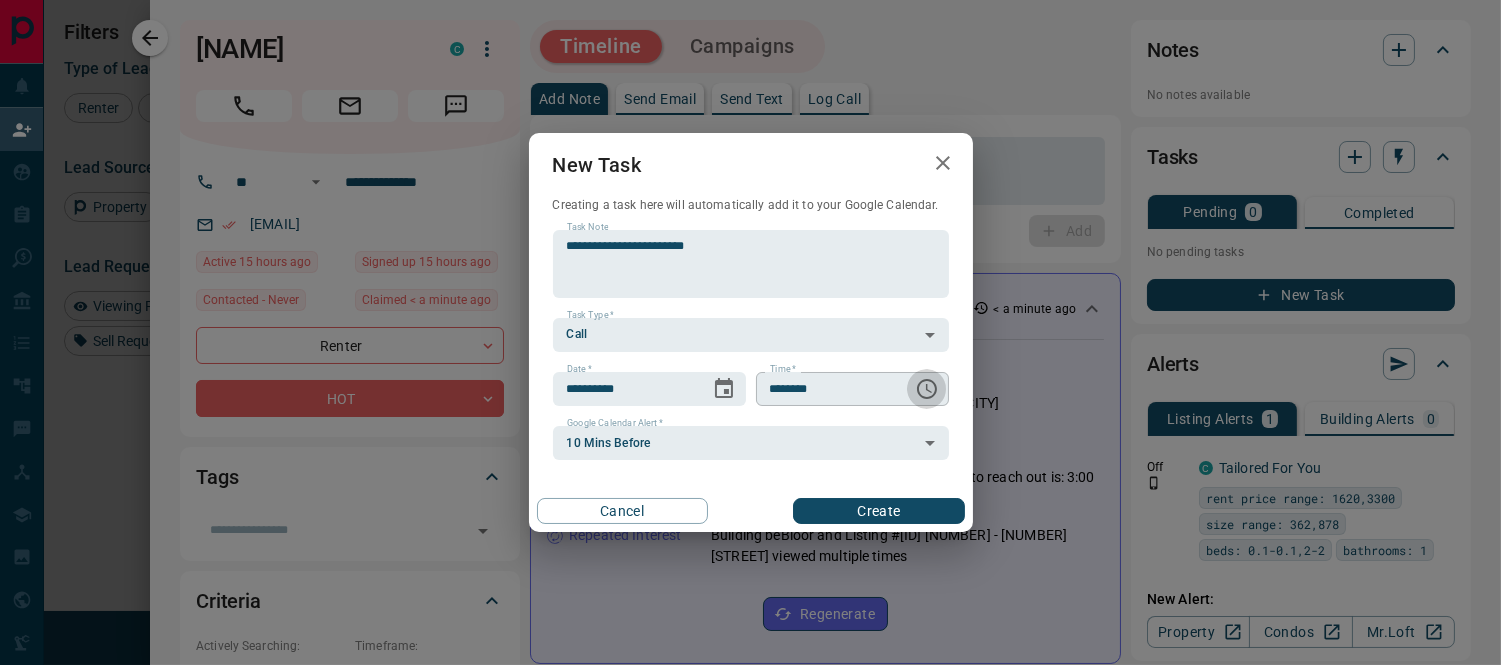 click 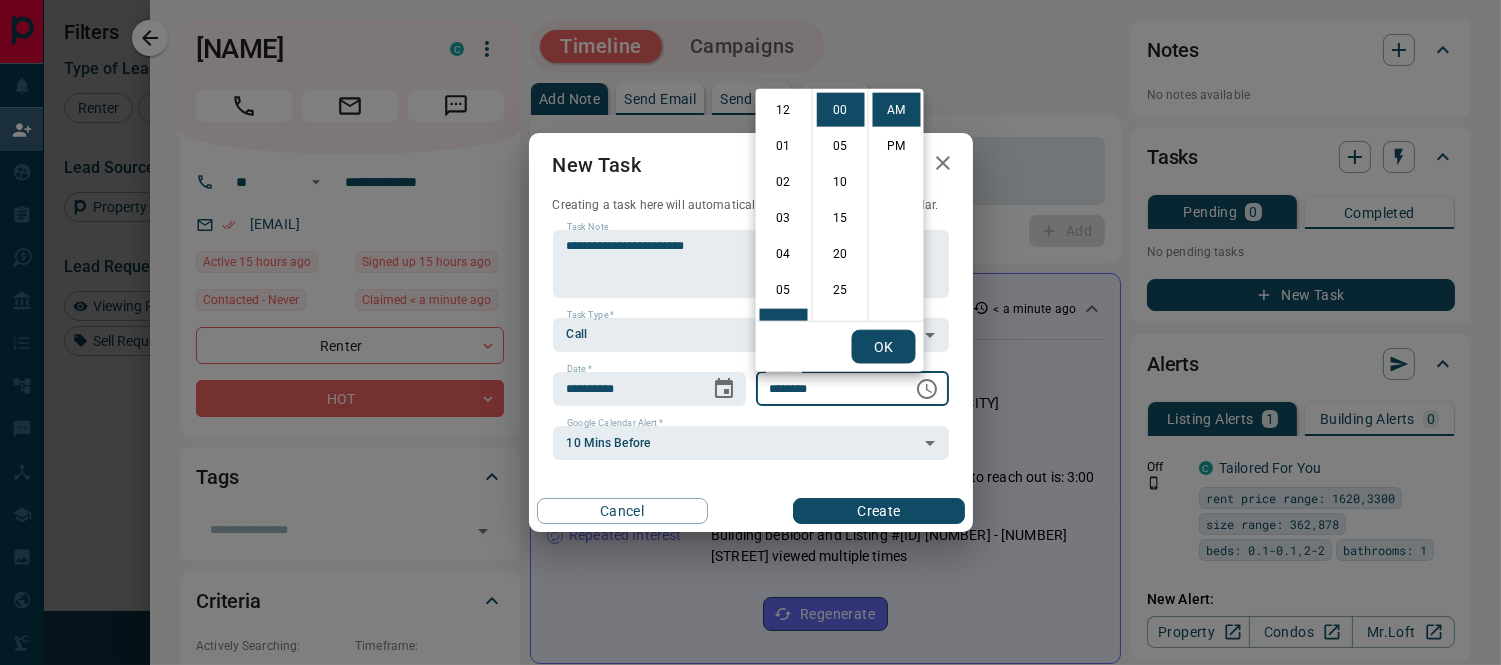 scroll, scrollTop: 215, scrollLeft: 0, axis: vertical 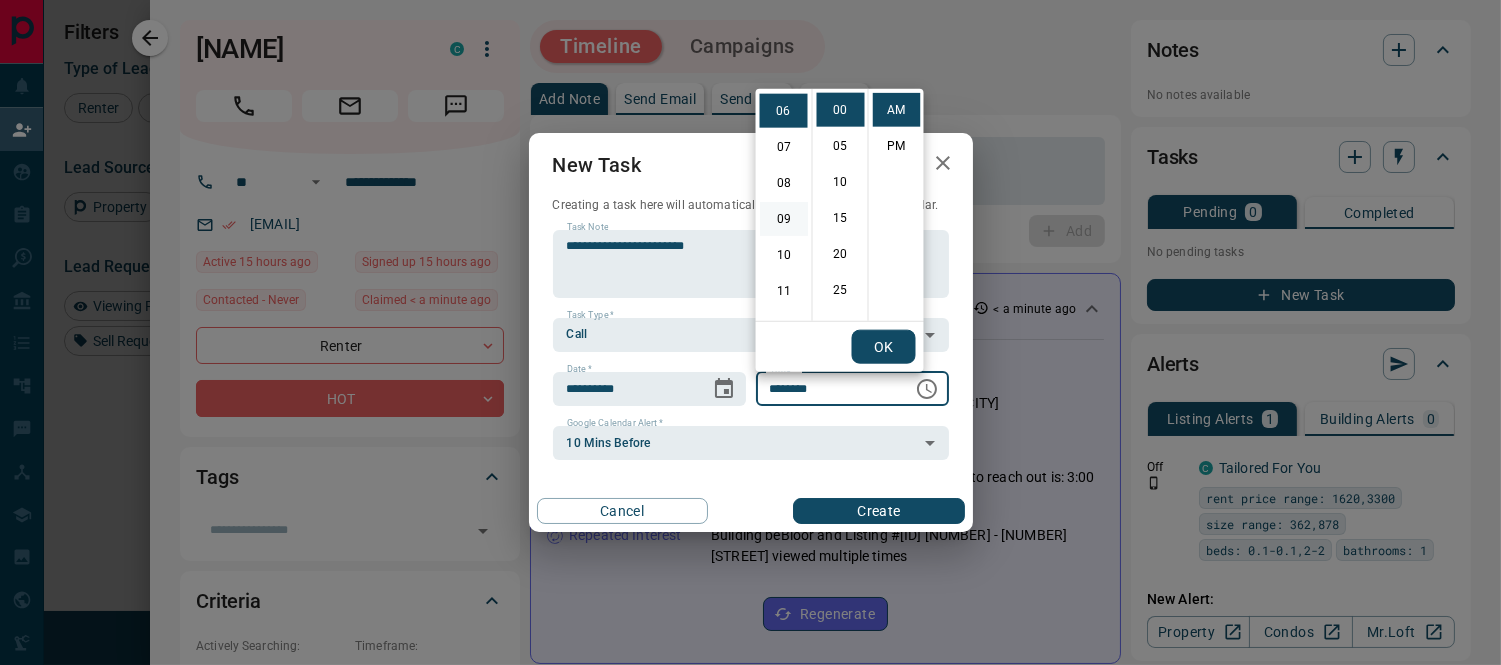 click on "09" at bounding box center [784, 219] 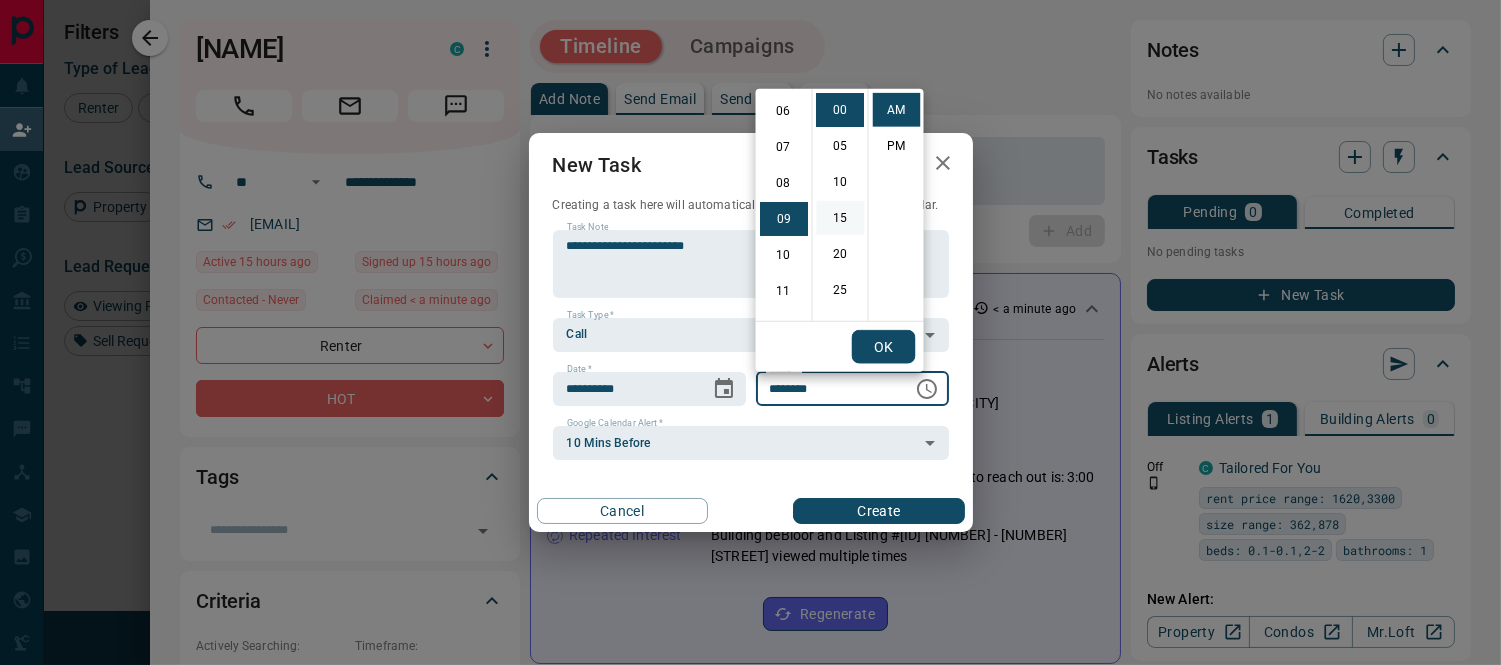 scroll, scrollTop: 324, scrollLeft: 0, axis: vertical 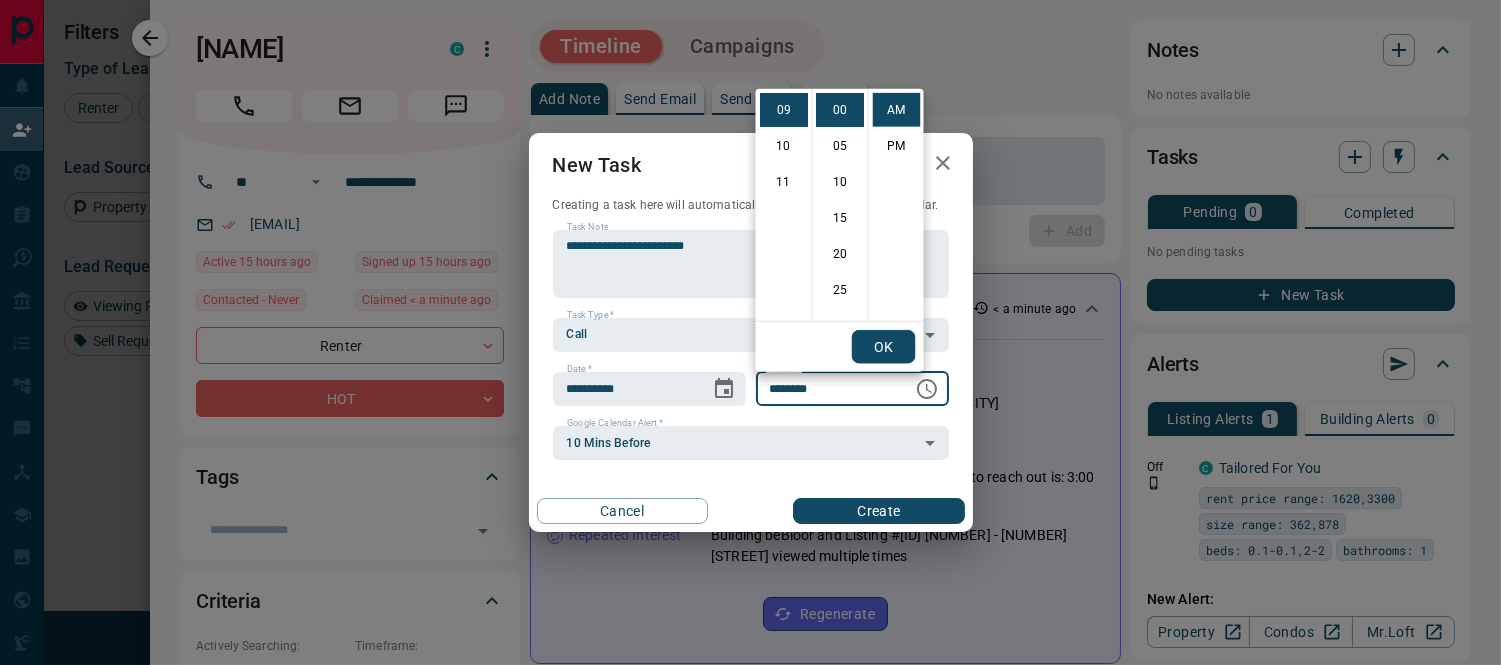 click on "15" at bounding box center (841, 218) 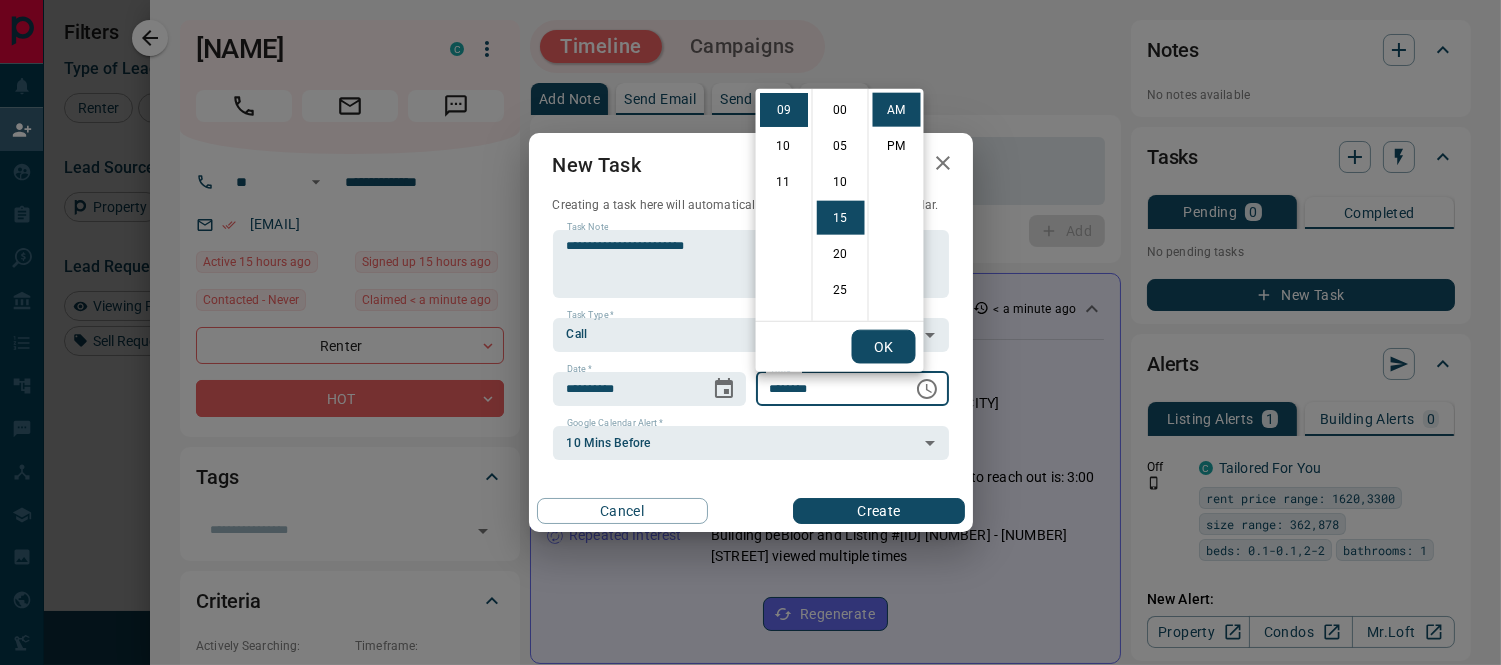 scroll, scrollTop: 107, scrollLeft: 0, axis: vertical 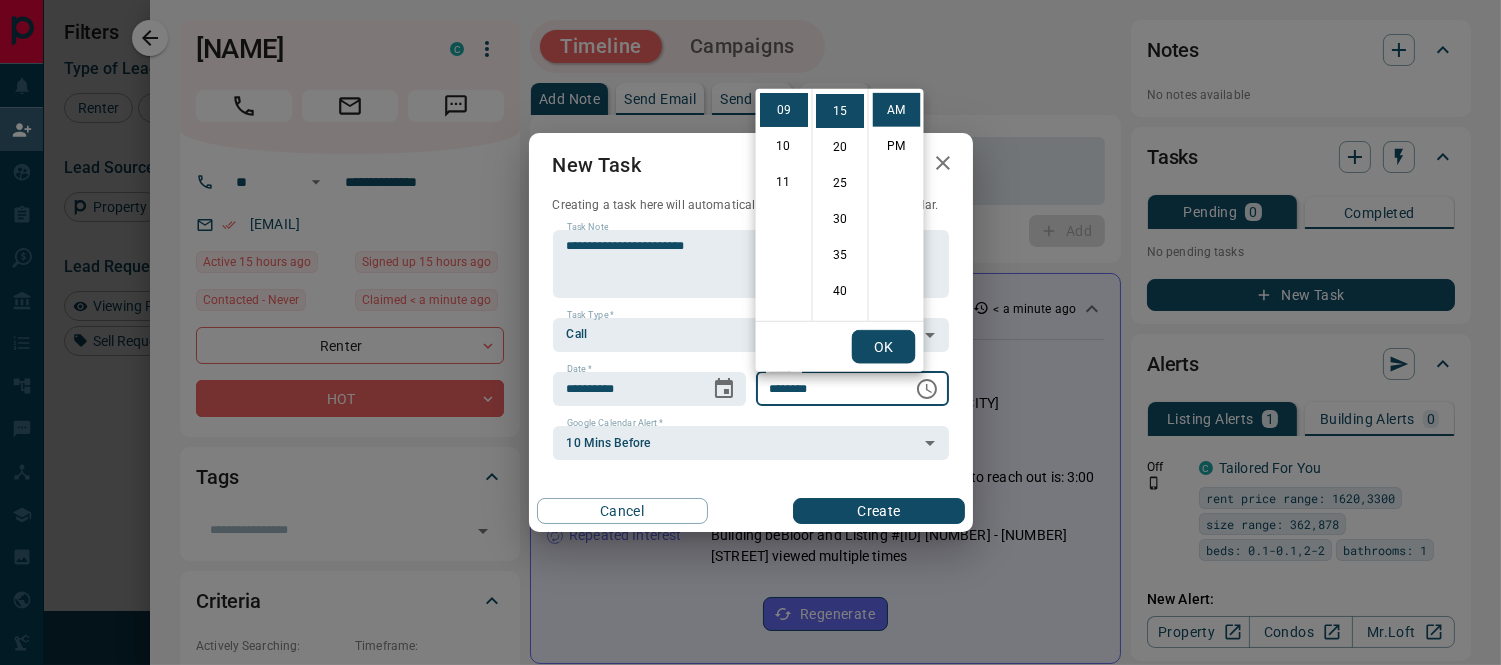click on "OK" at bounding box center (884, 347) 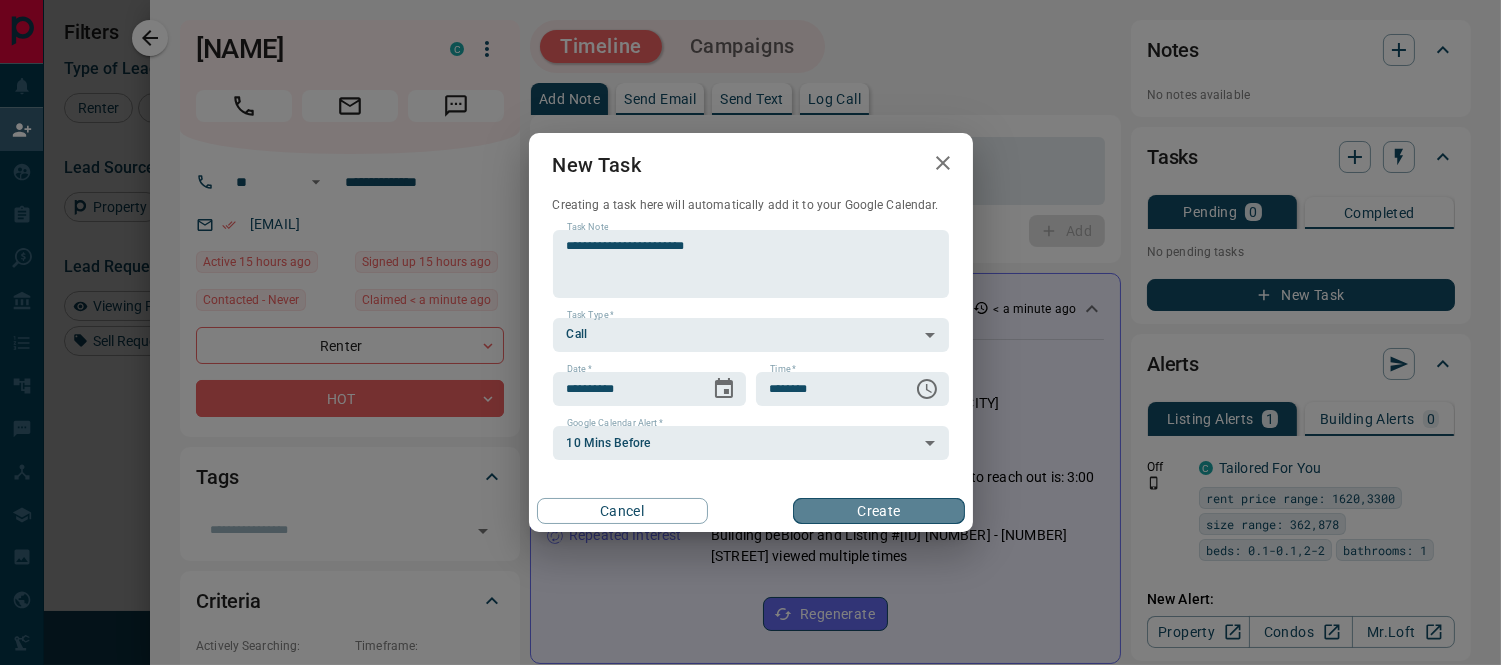 click on "Create" at bounding box center [878, 511] 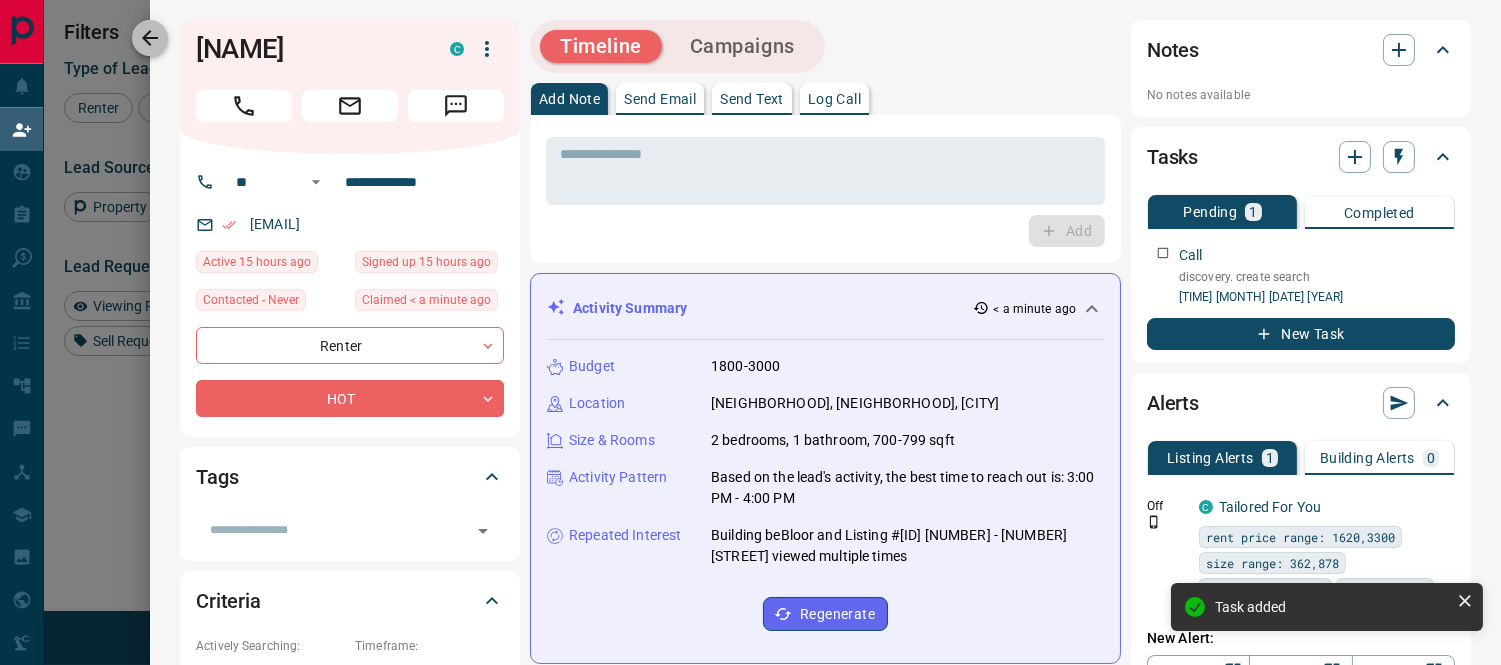 click 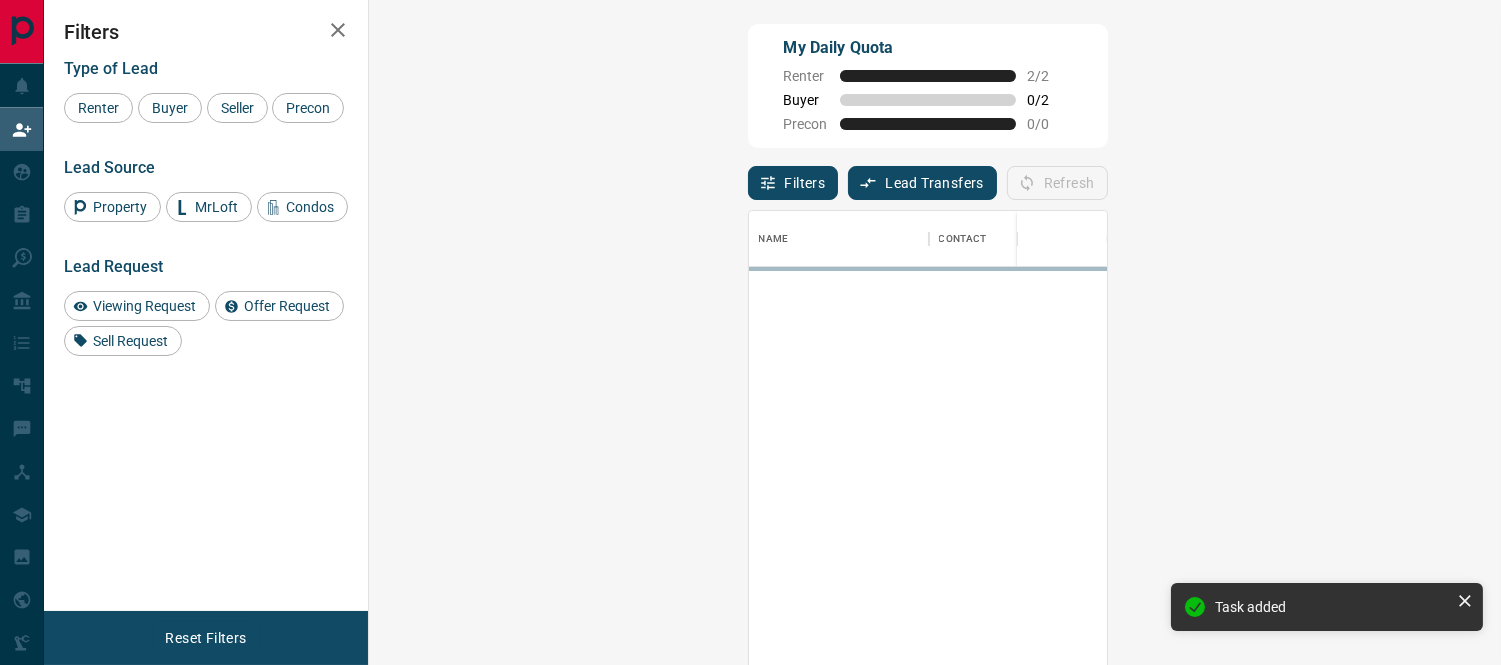 scroll, scrollTop: 17, scrollLeft: 17, axis: both 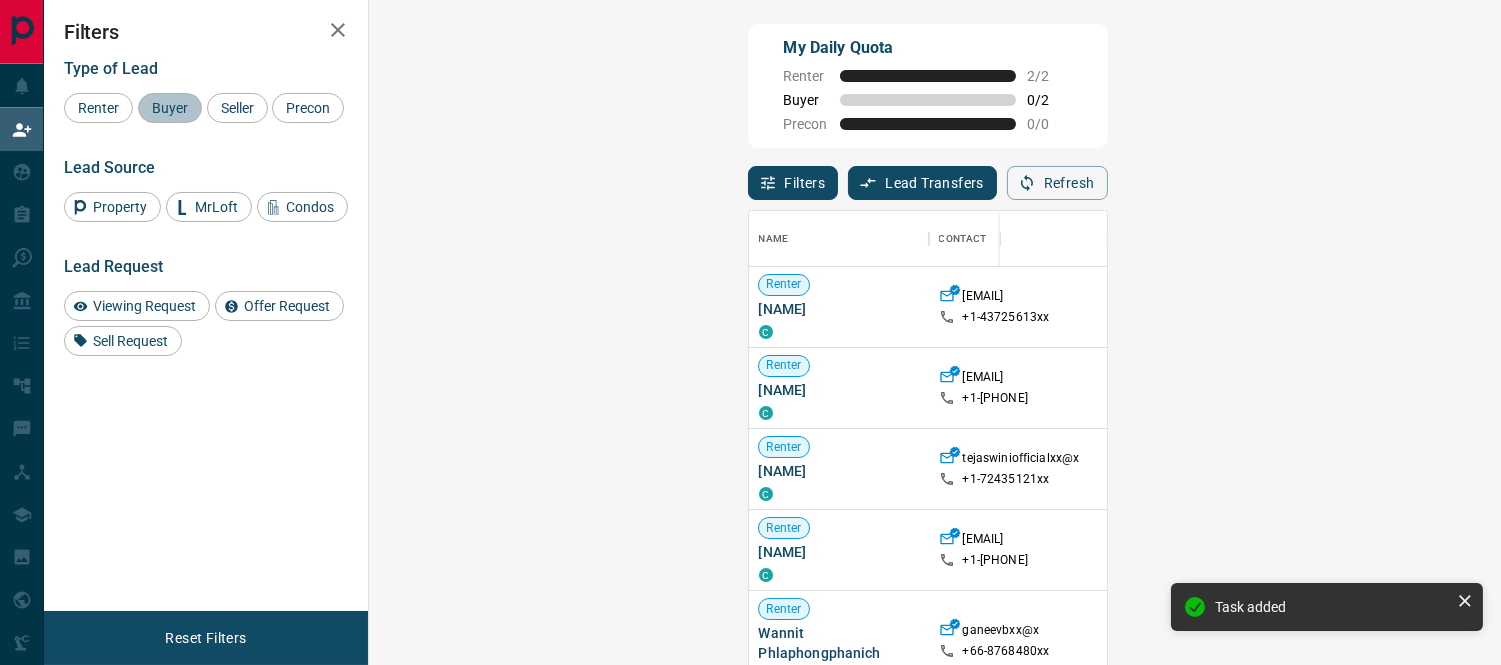 click on "Buyer" at bounding box center [170, 108] 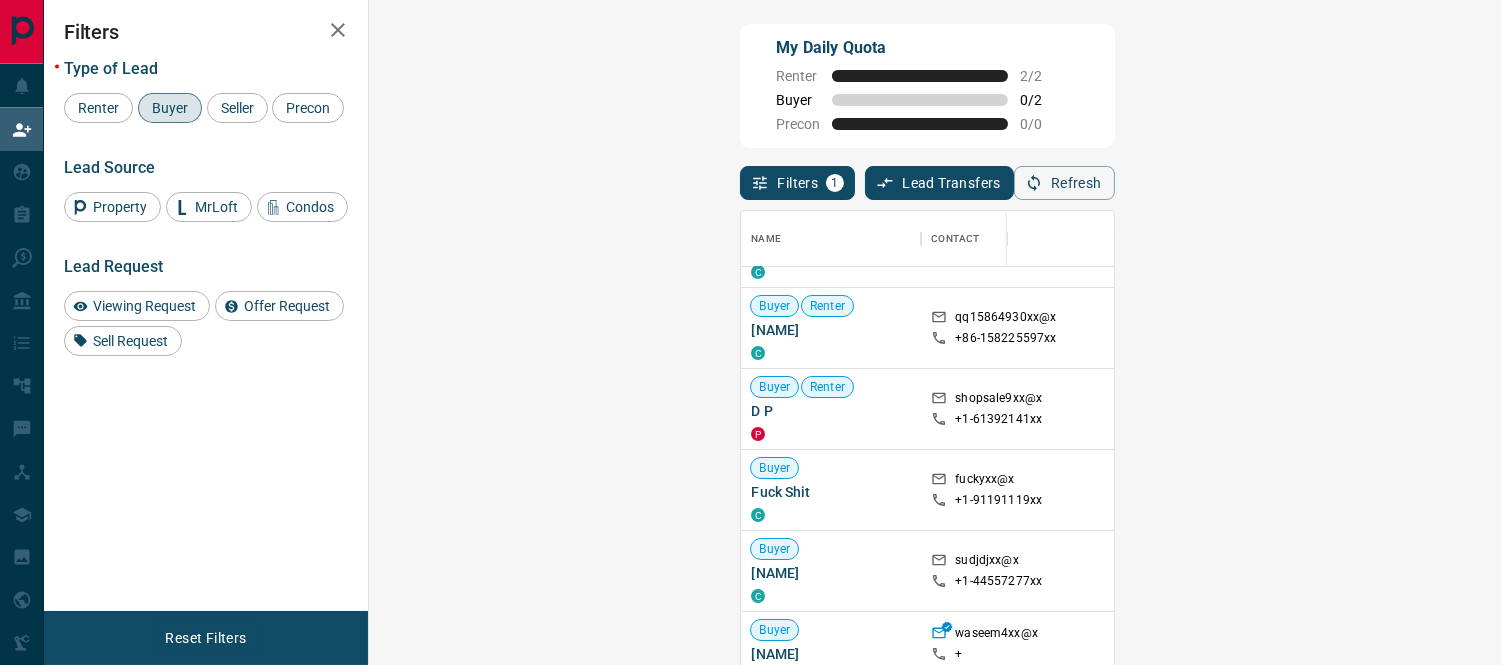 scroll, scrollTop: 333, scrollLeft: 0, axis: vertical 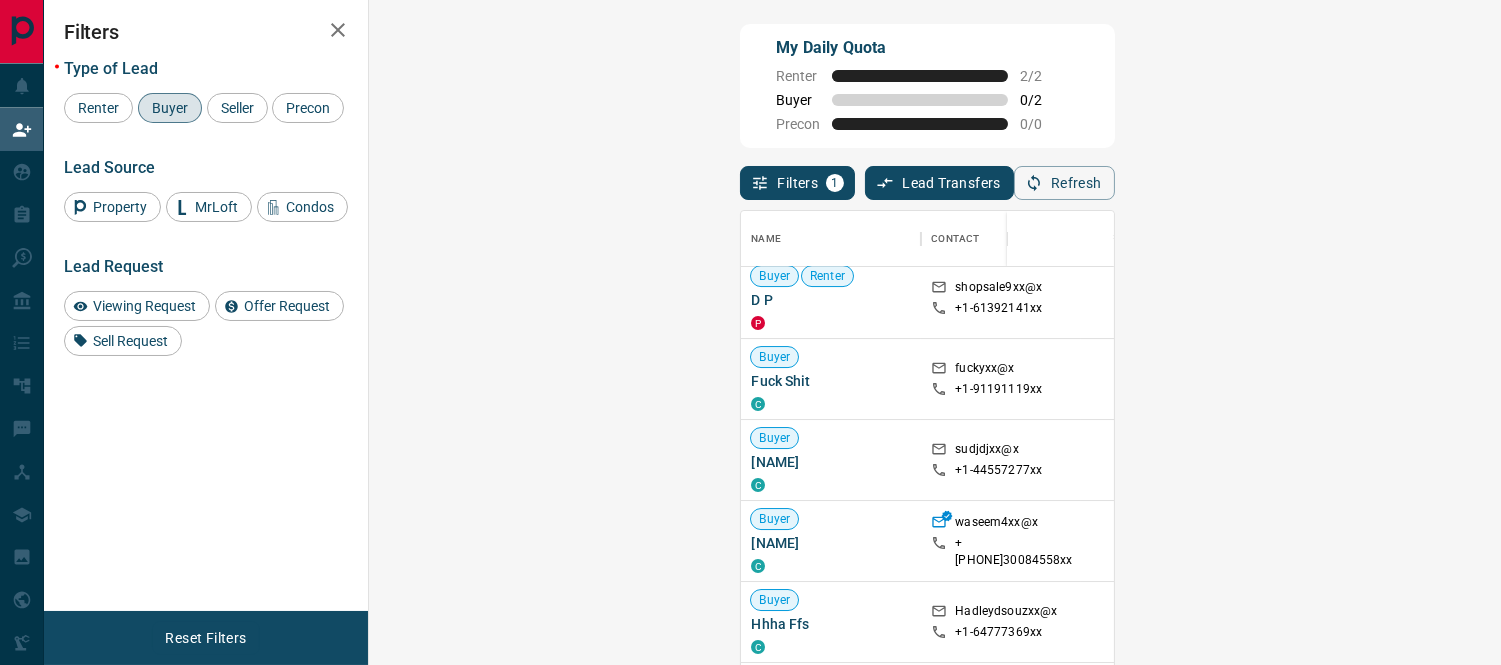click on "Claim" at bounding box center (1785, 541) 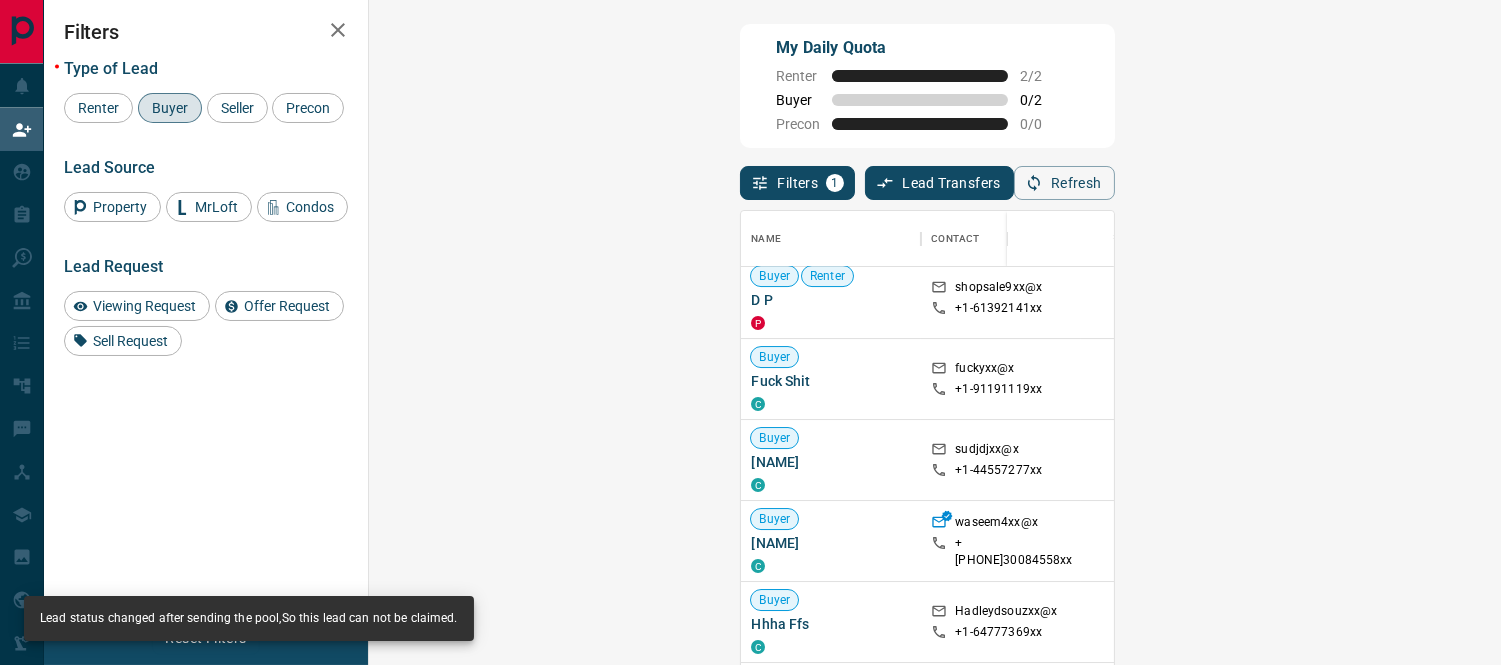 click 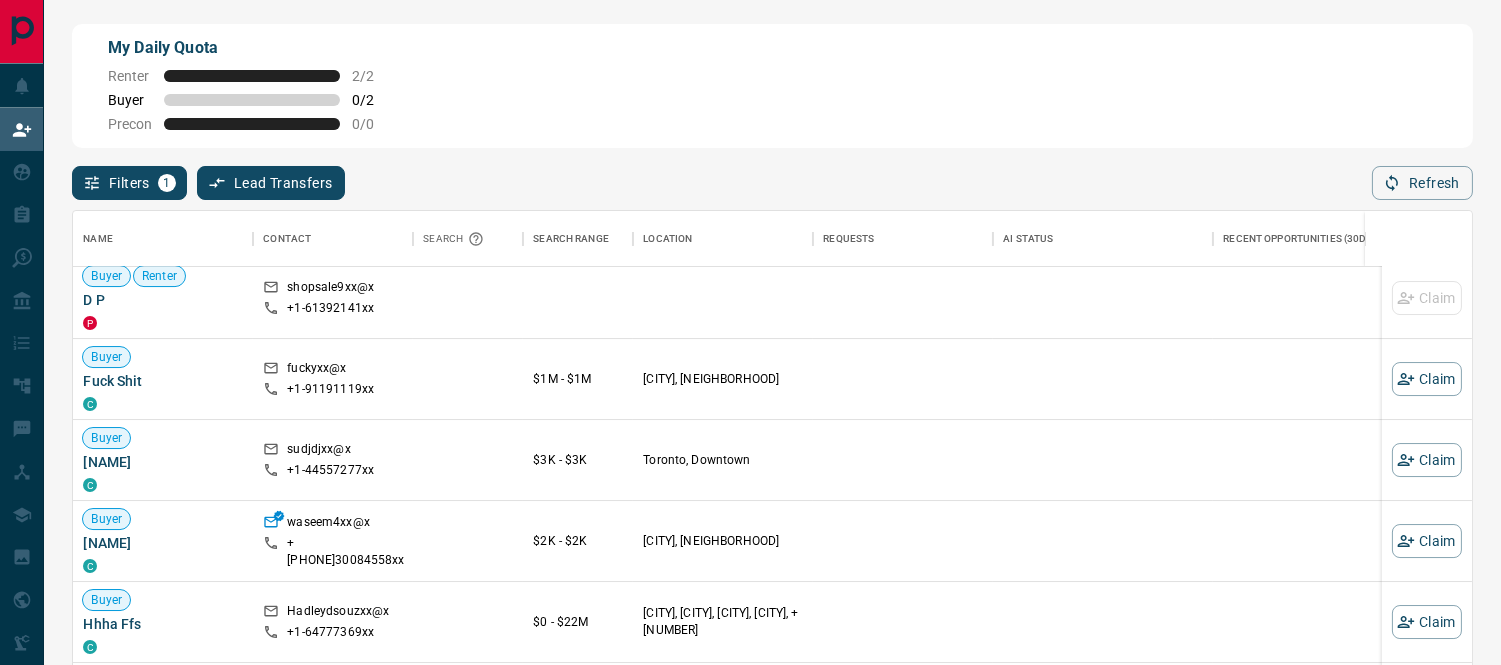 scroll, scrollTop: 17, scrollLeft: 17, axis: both 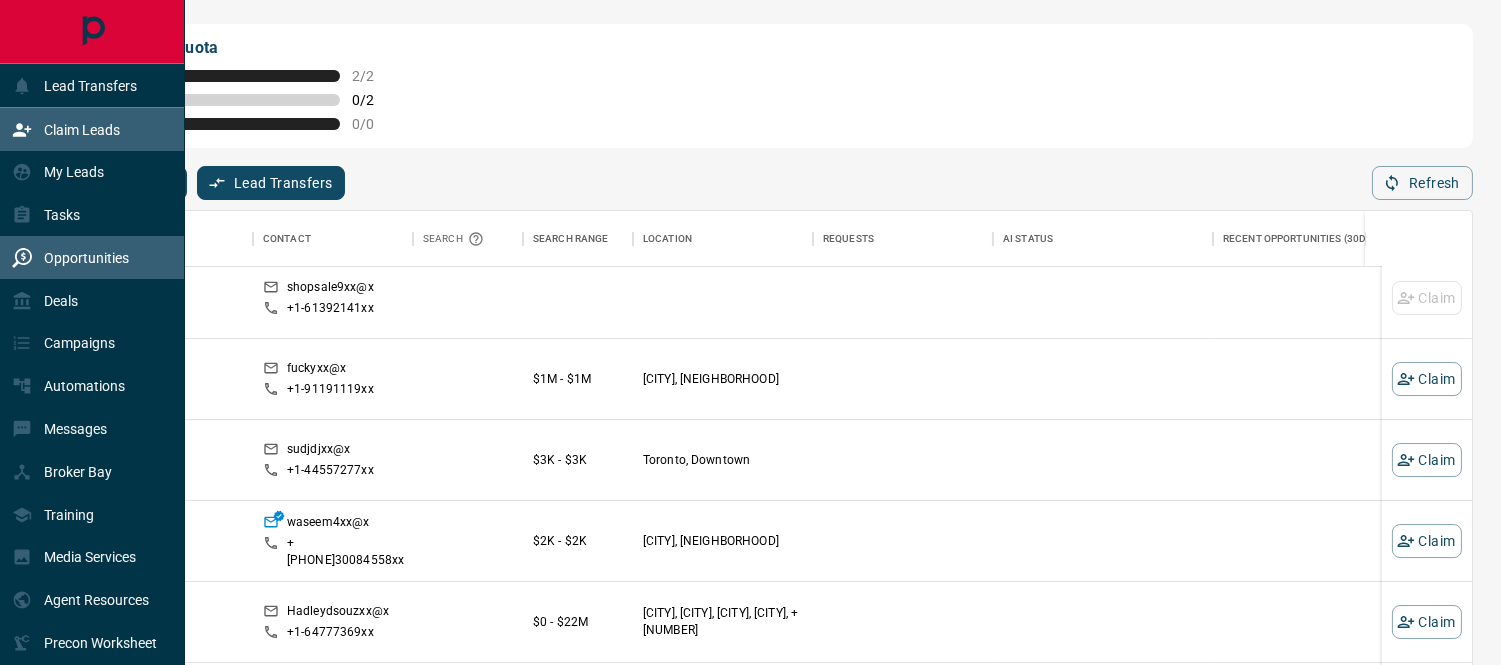 click on "Opportunities" at bounding box center [70, 257] 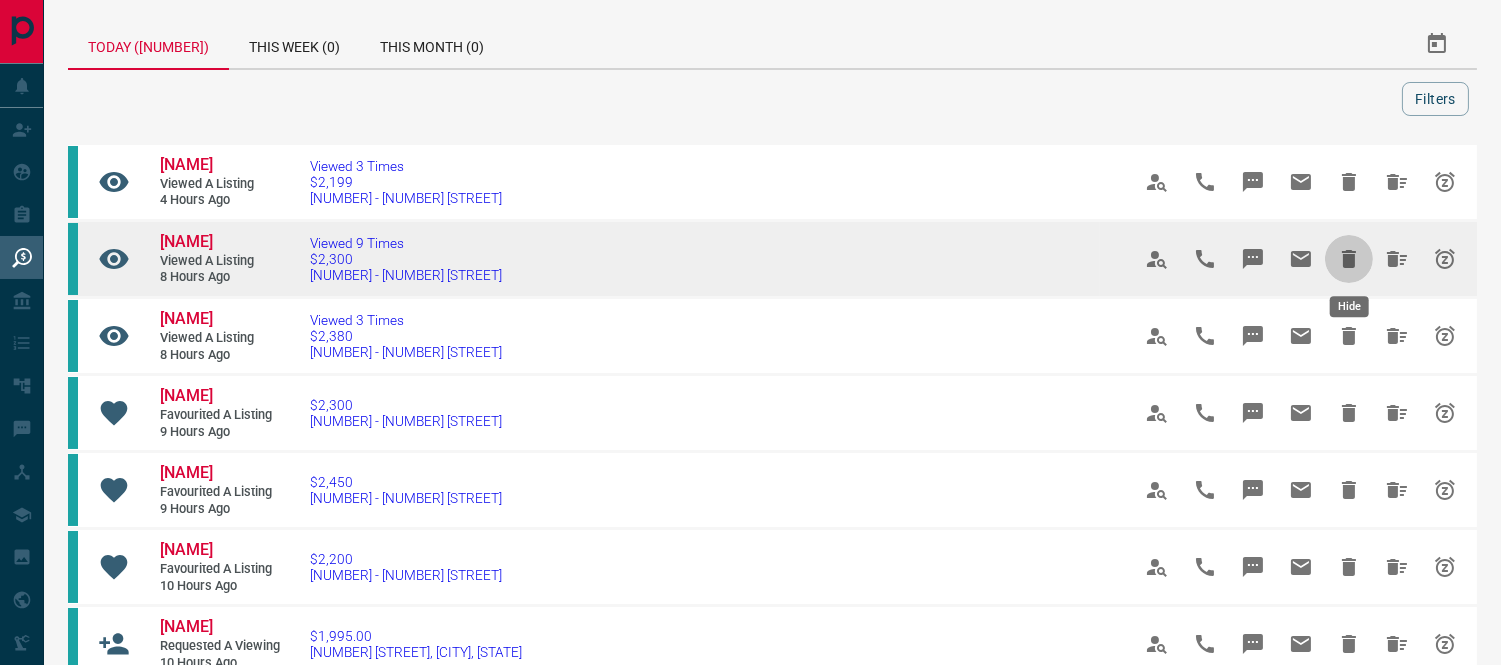 click 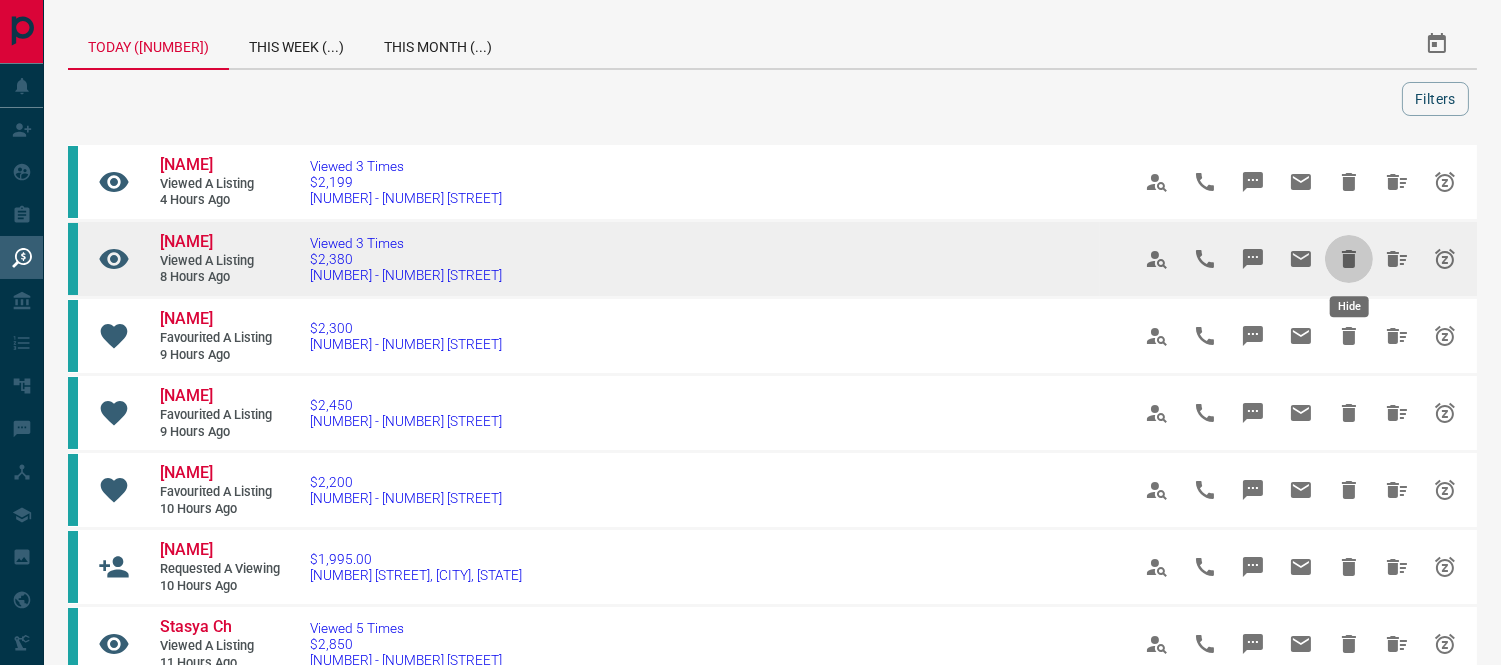 click 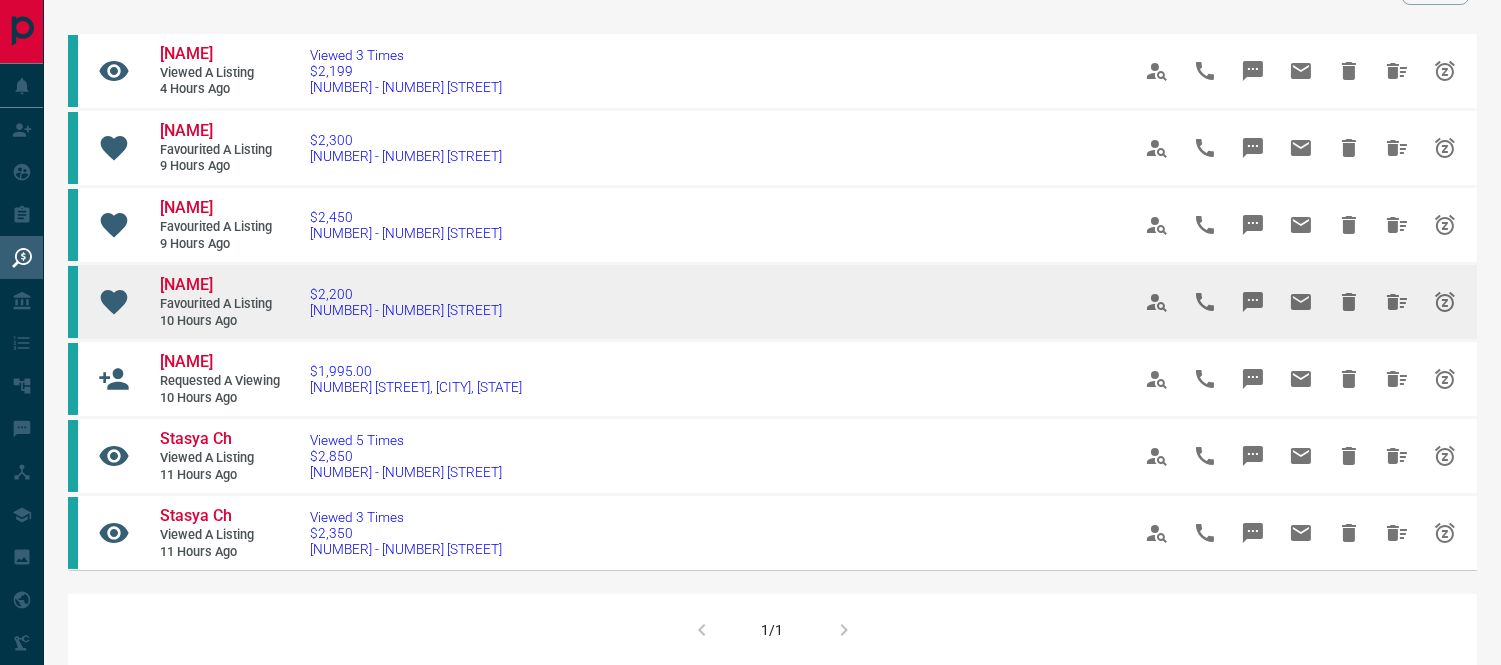 scroll, scrollTop: 333, scrollLeft: 0, axis: vertical 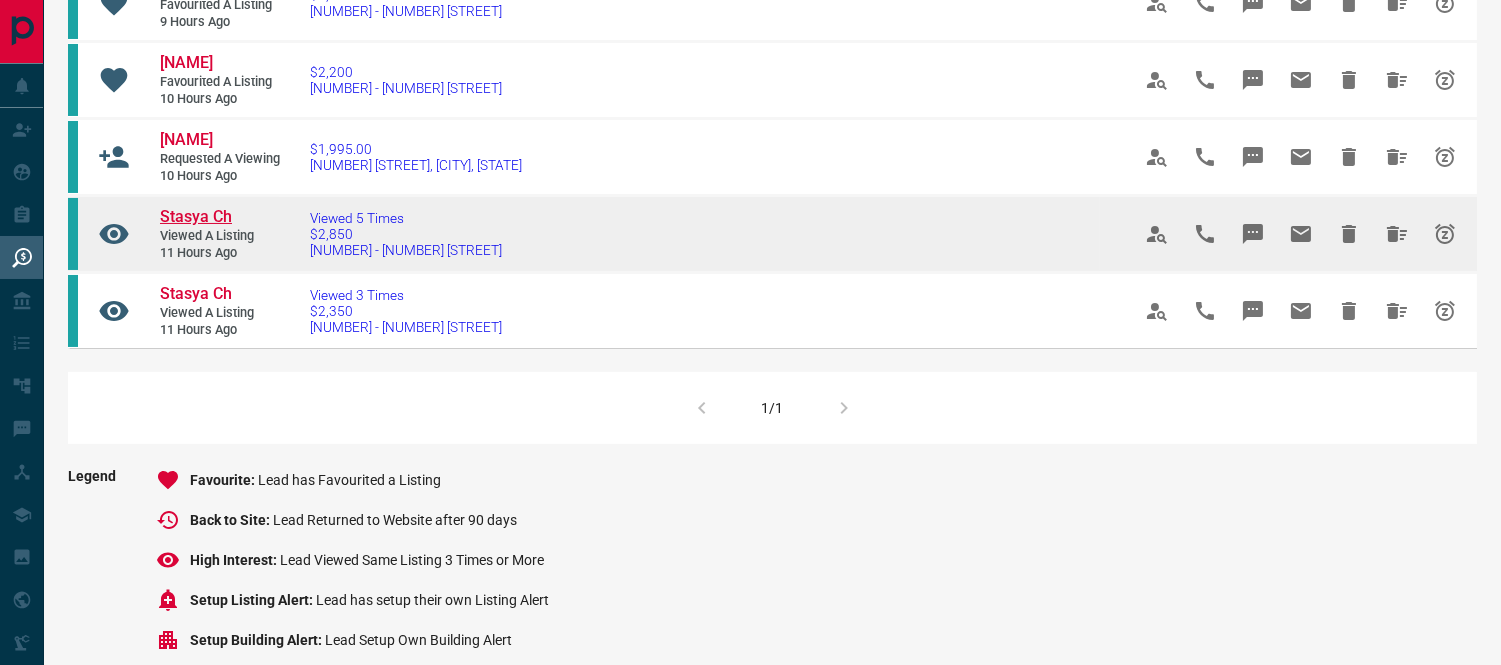 click on "Stasya Ch" at bounding box center (196, 216) 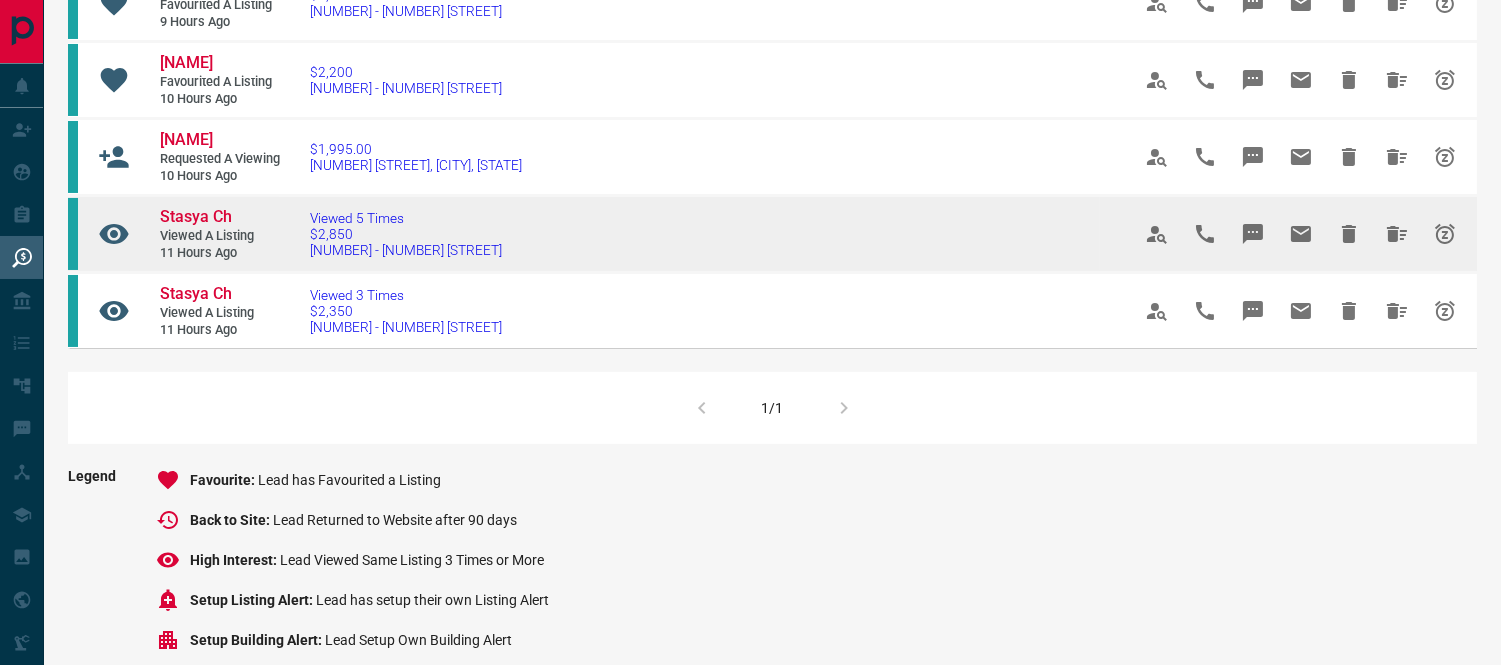 click on "Viewed a Listing" at bounding box center [220, 236] 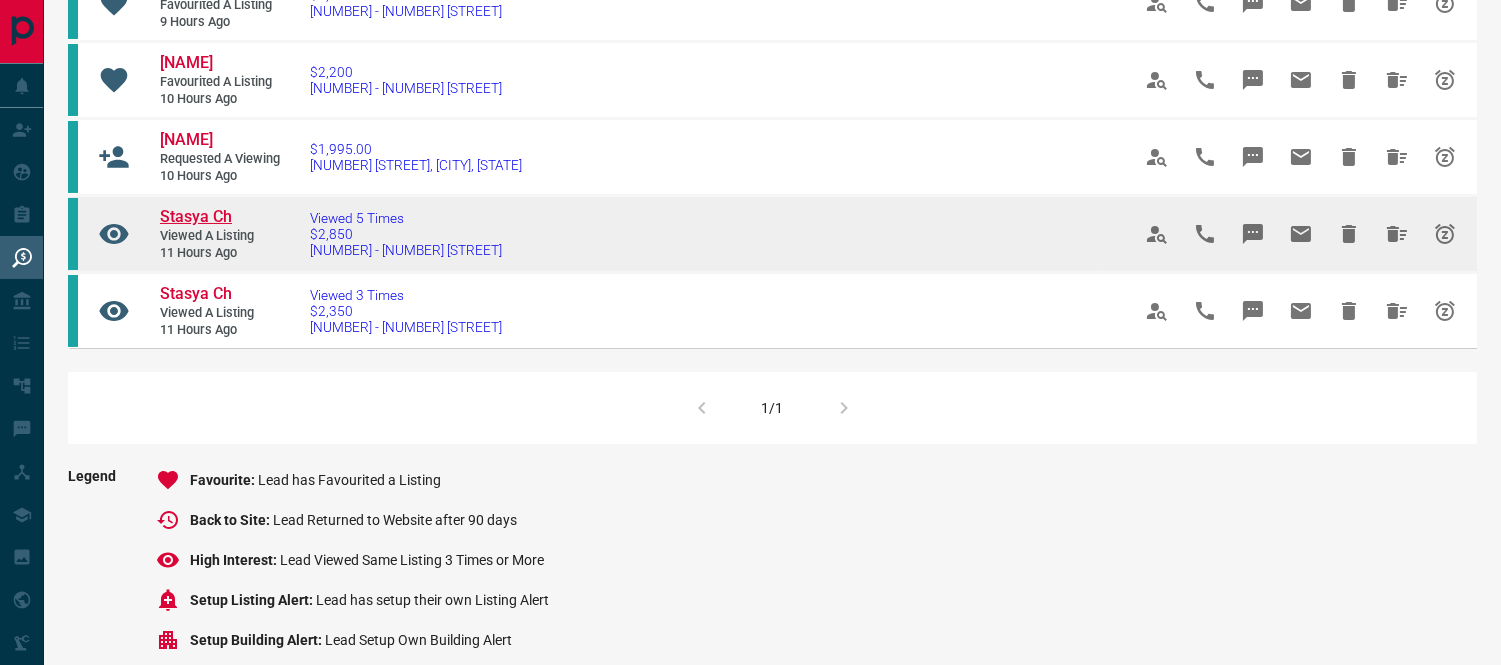 click on "Stasya Ch" at bounding box center [196, 216] 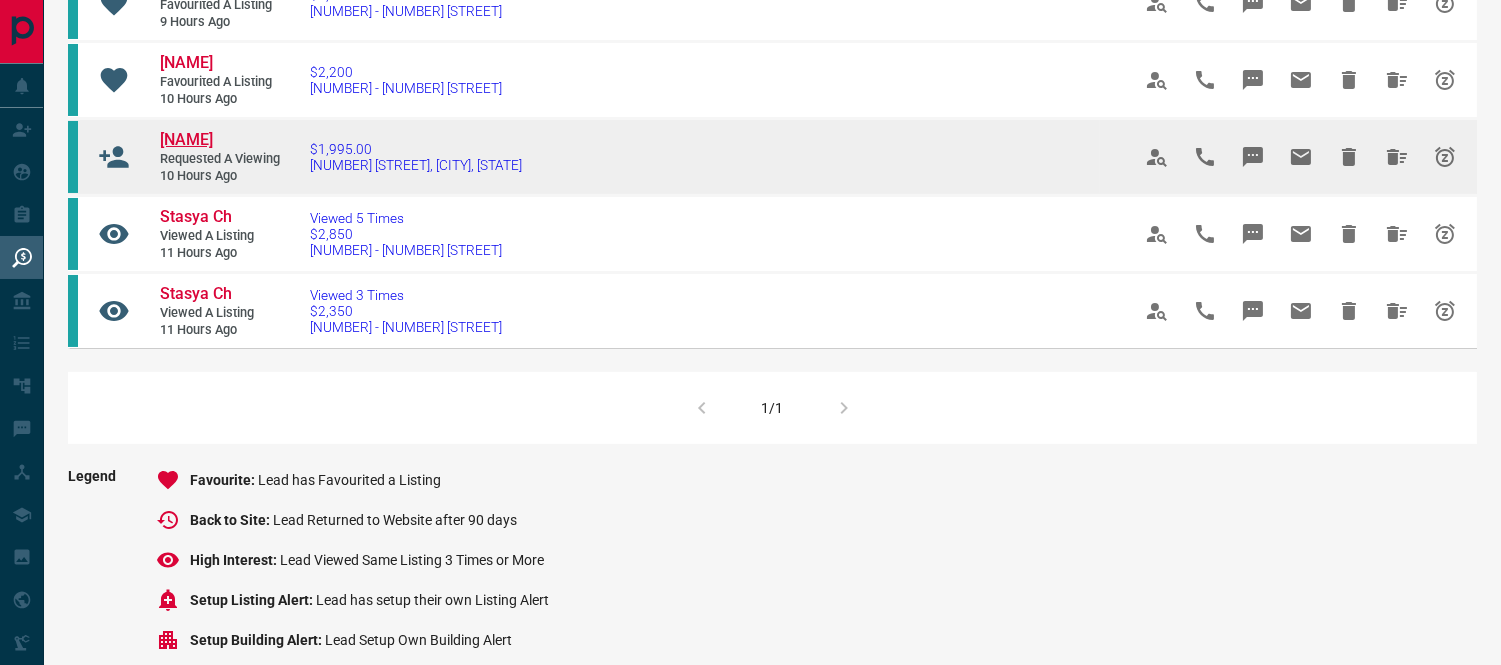 click on "[NAME]" at bounding box center [186, 139] 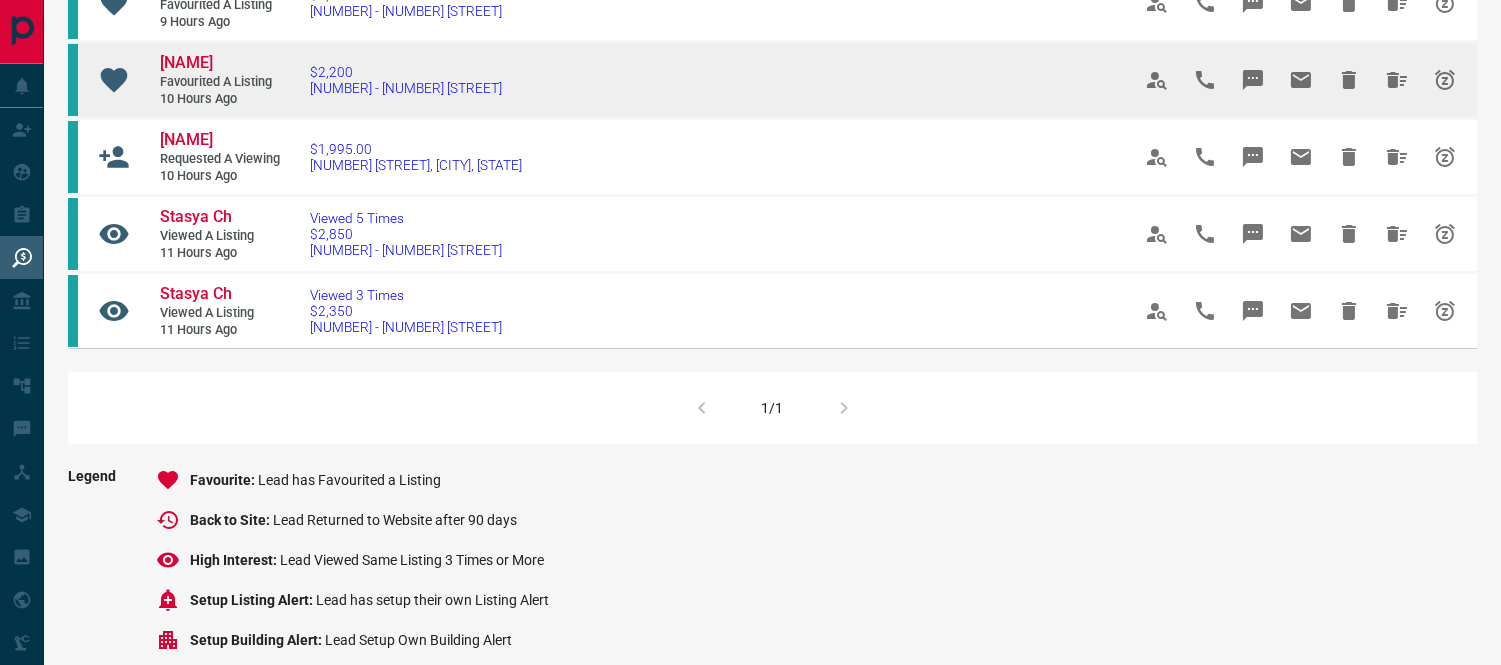 scroll, scrollTop: 0, scrollLeft: 0, axis: both 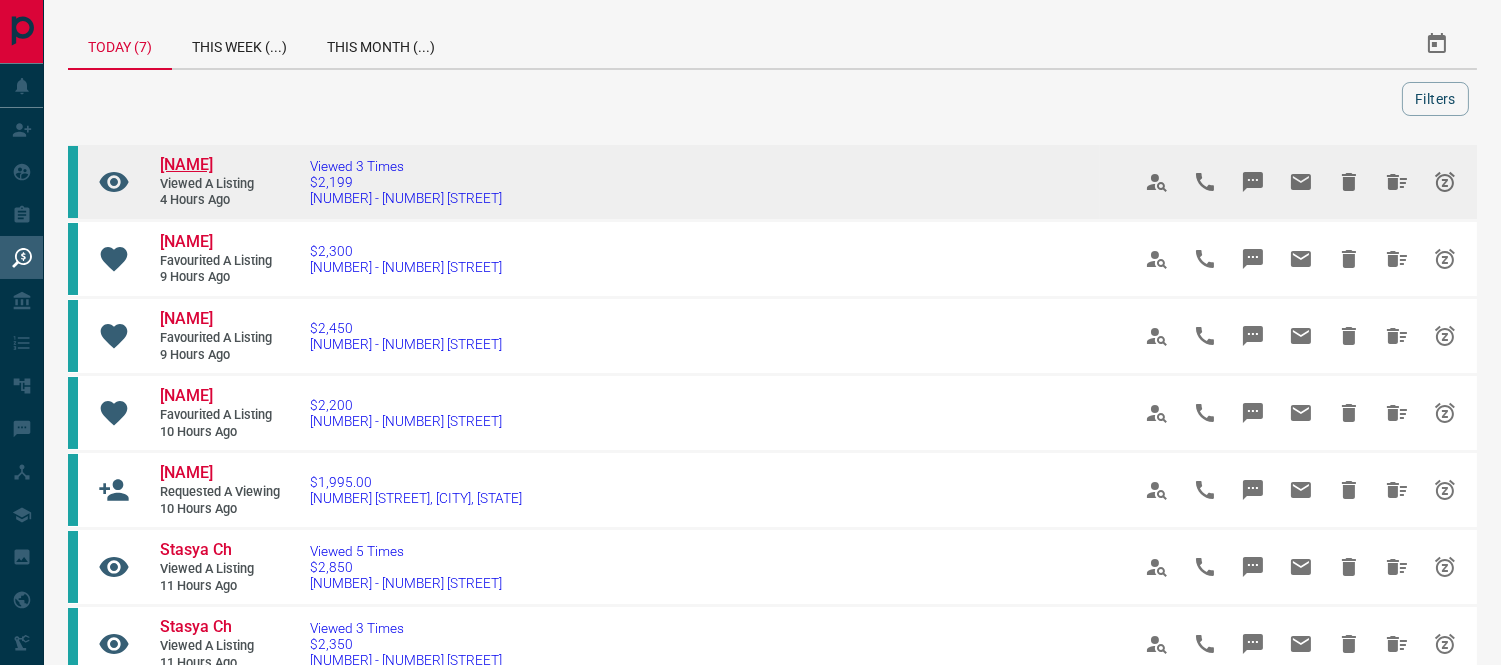 click on "[NAME]" at bounding box center (186, 164) 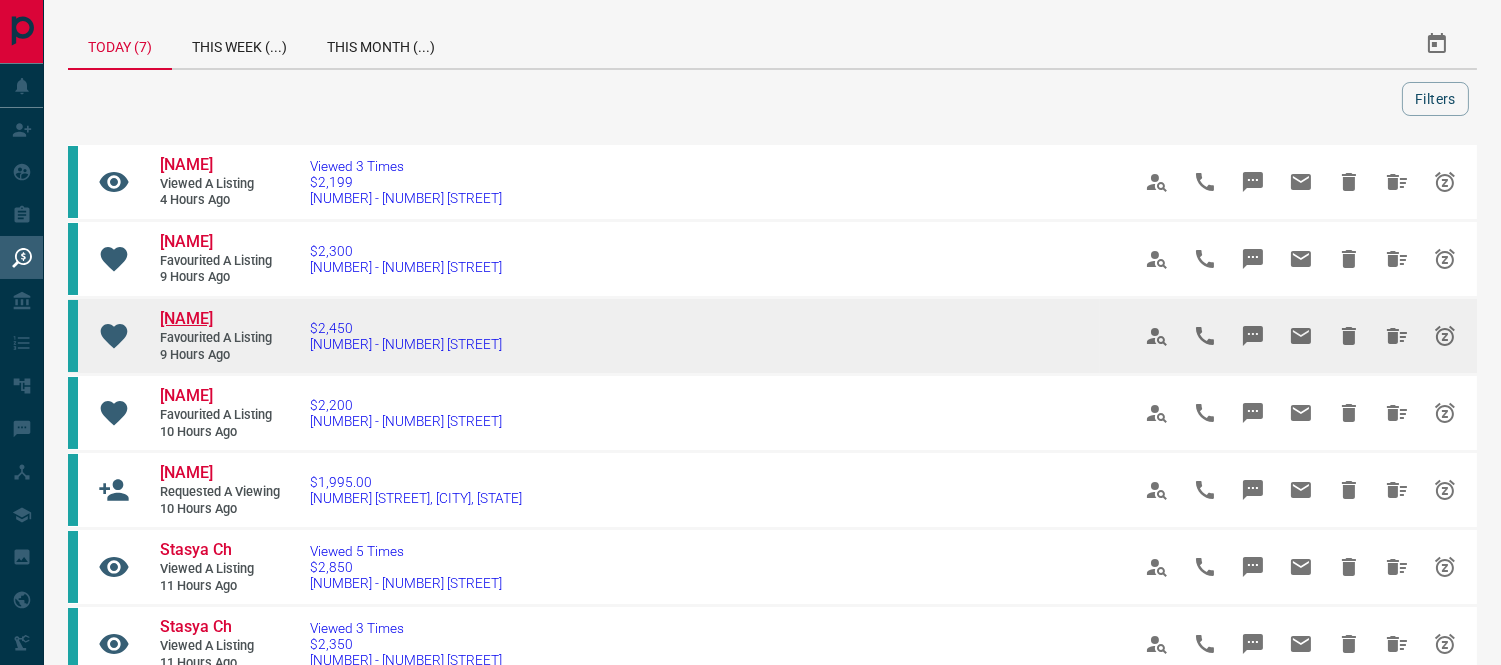 scroll, scrollTop: 222, scrollLeft: 0, axis: vertical 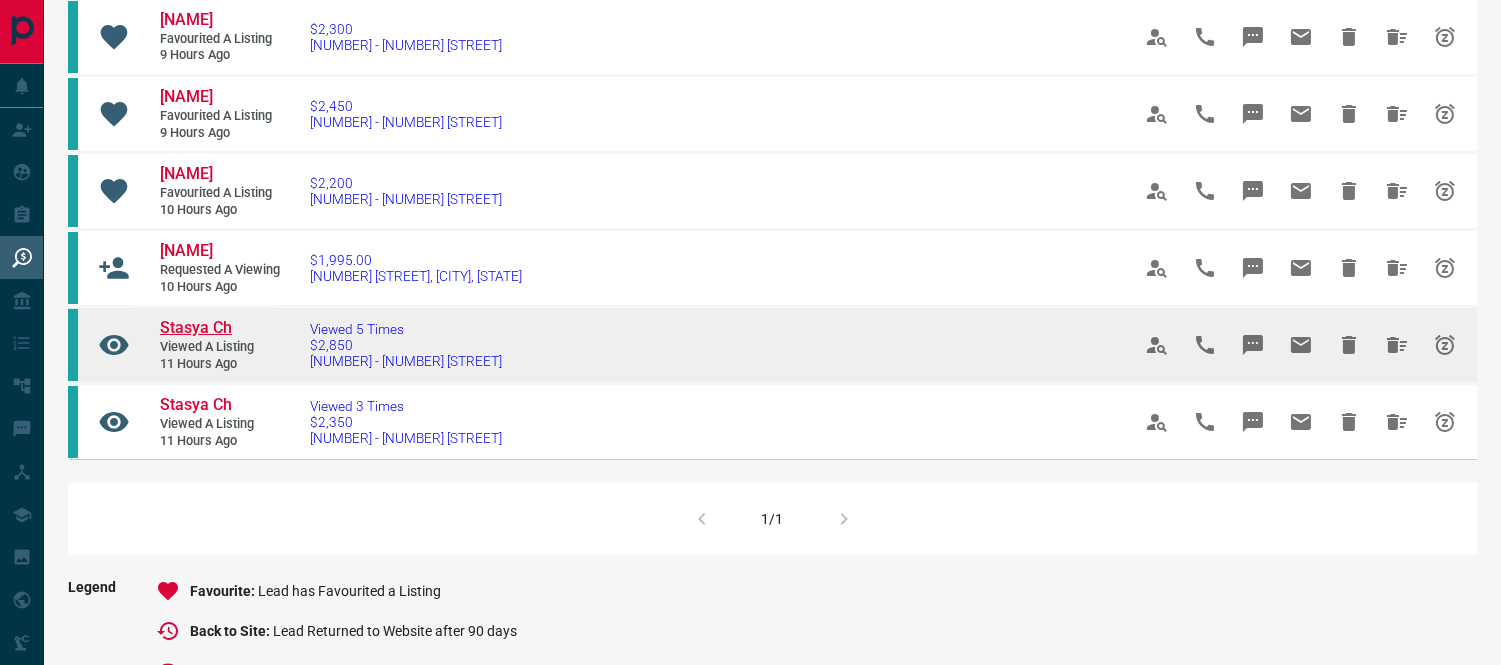 click on "Stasya Ch" at bounding box center [196, 327] 